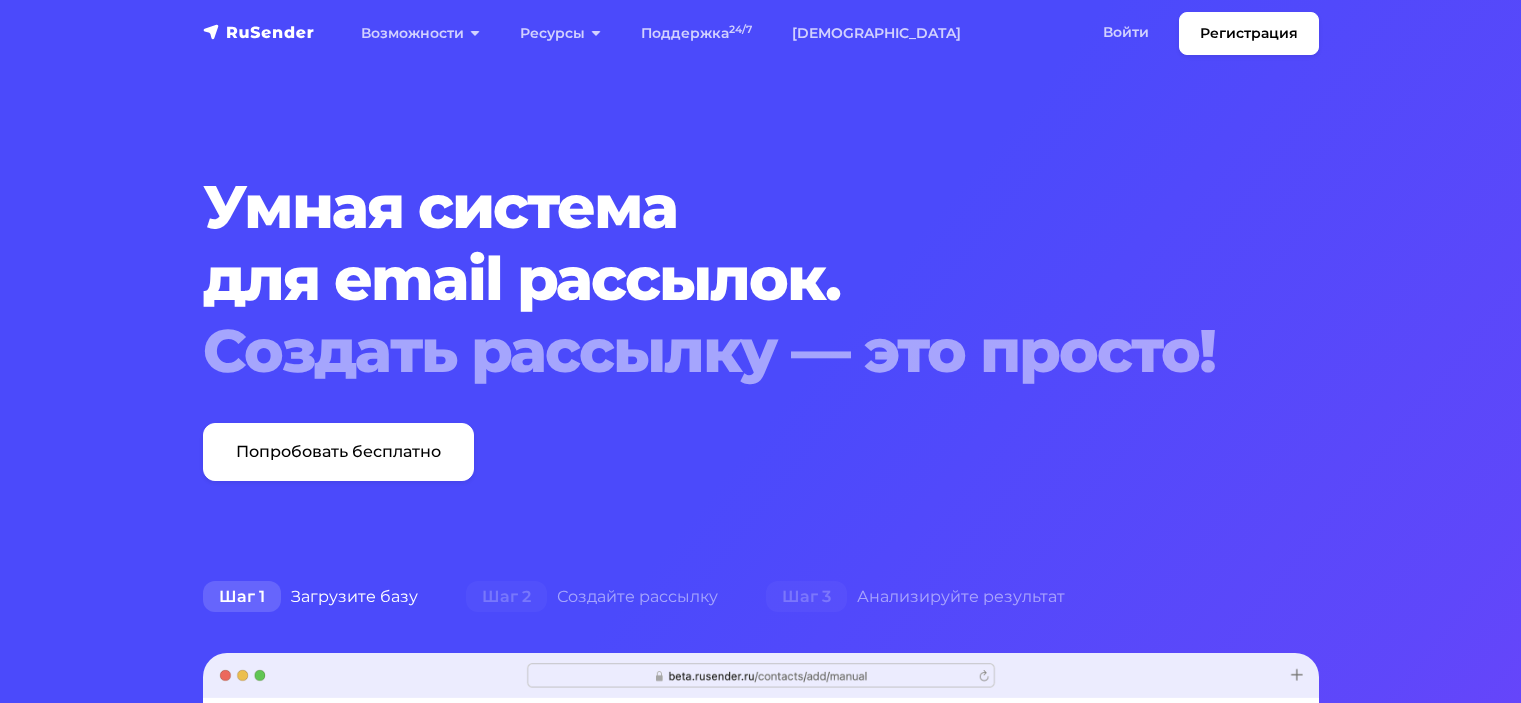 scroll, scrollTop: 0, scrollLeft: 0, axis: both 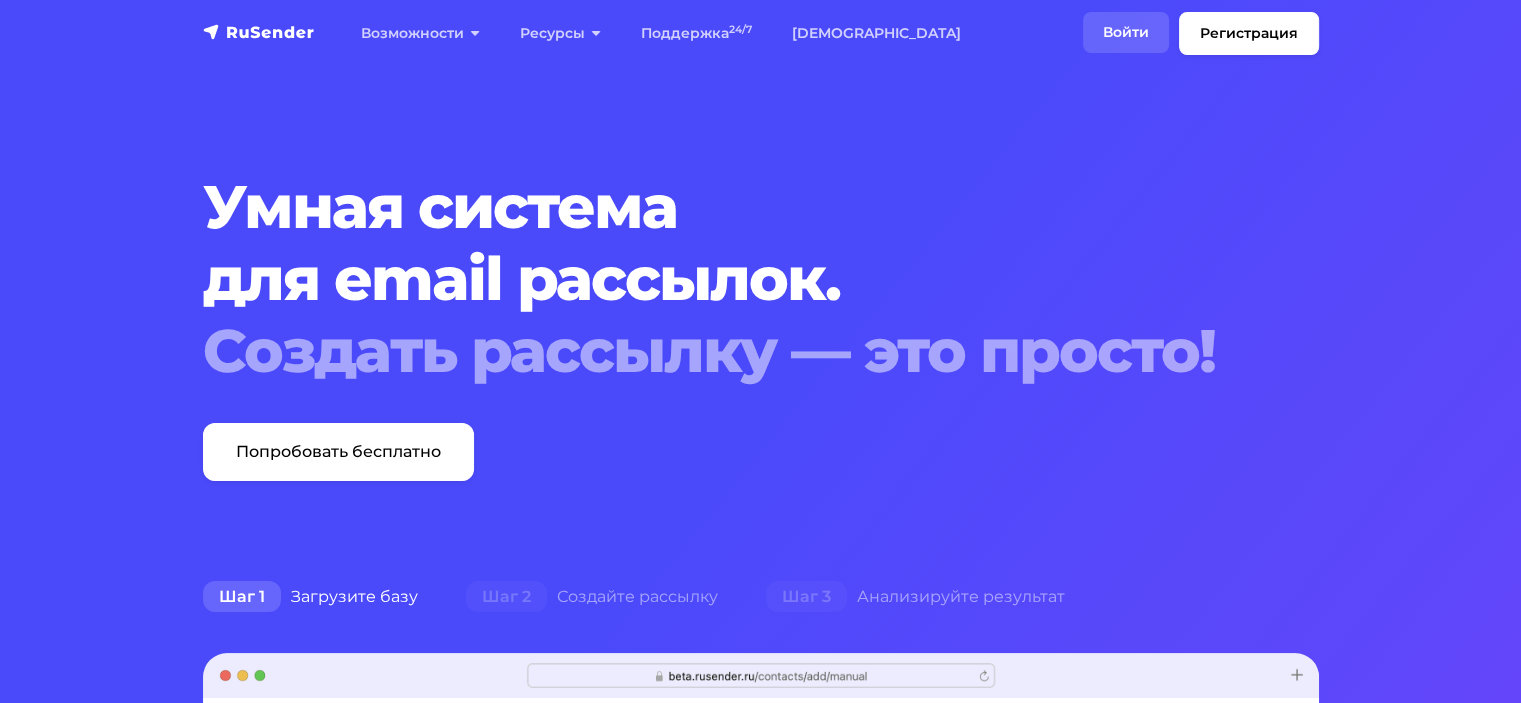 click on "Войти" at bounding box center (1126, 32) 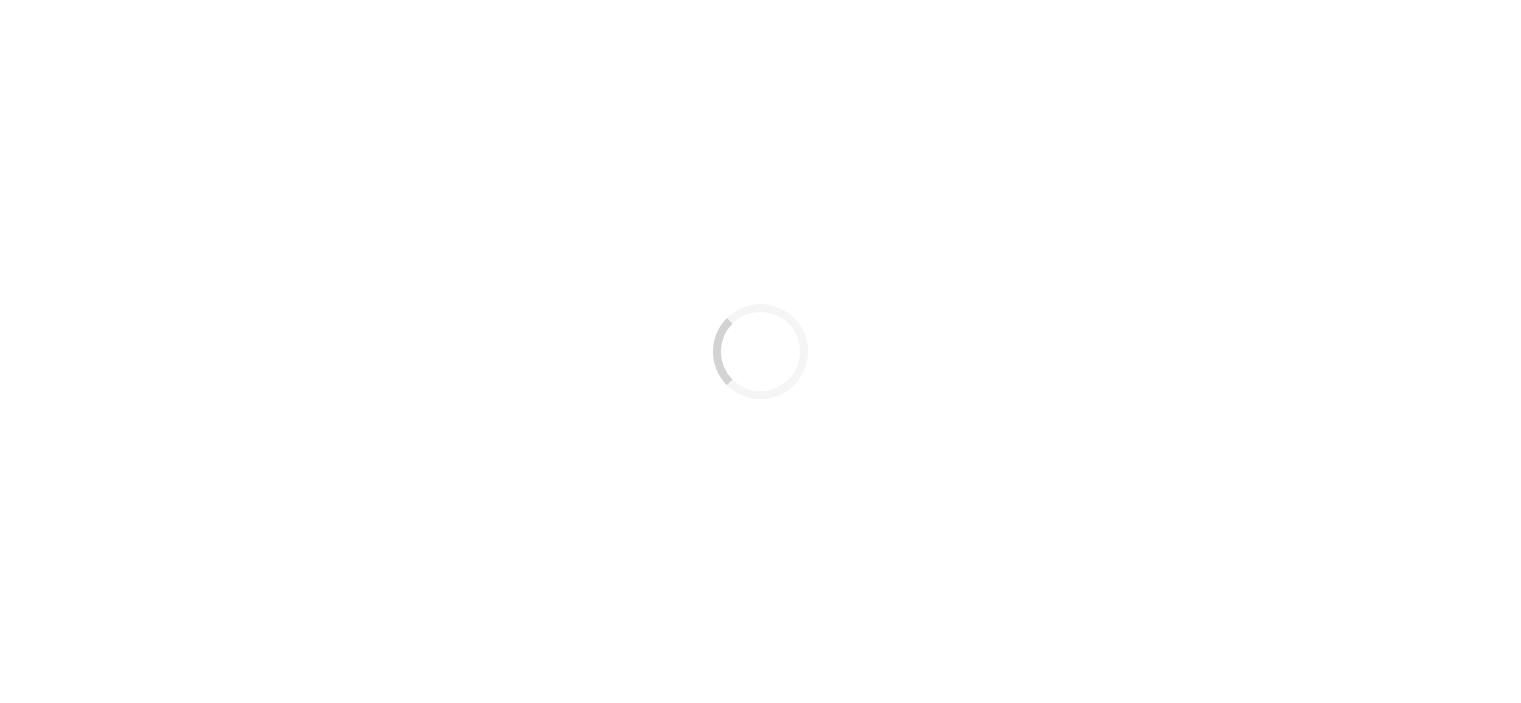 scroll, scrollTop: 0, scrollLeft: 0, axis: both 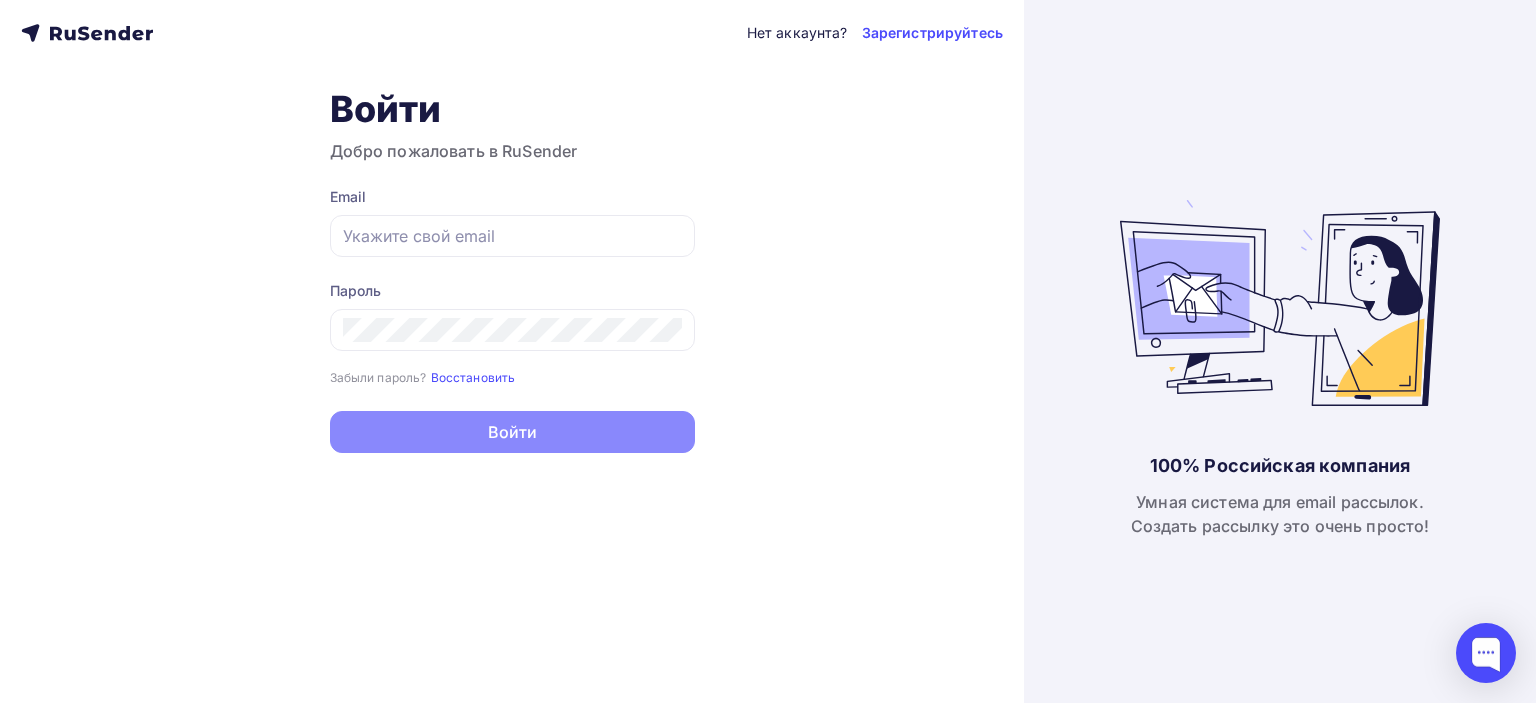 type on "[EMAIL_ADDRESS][DOMAIN_NAME]" 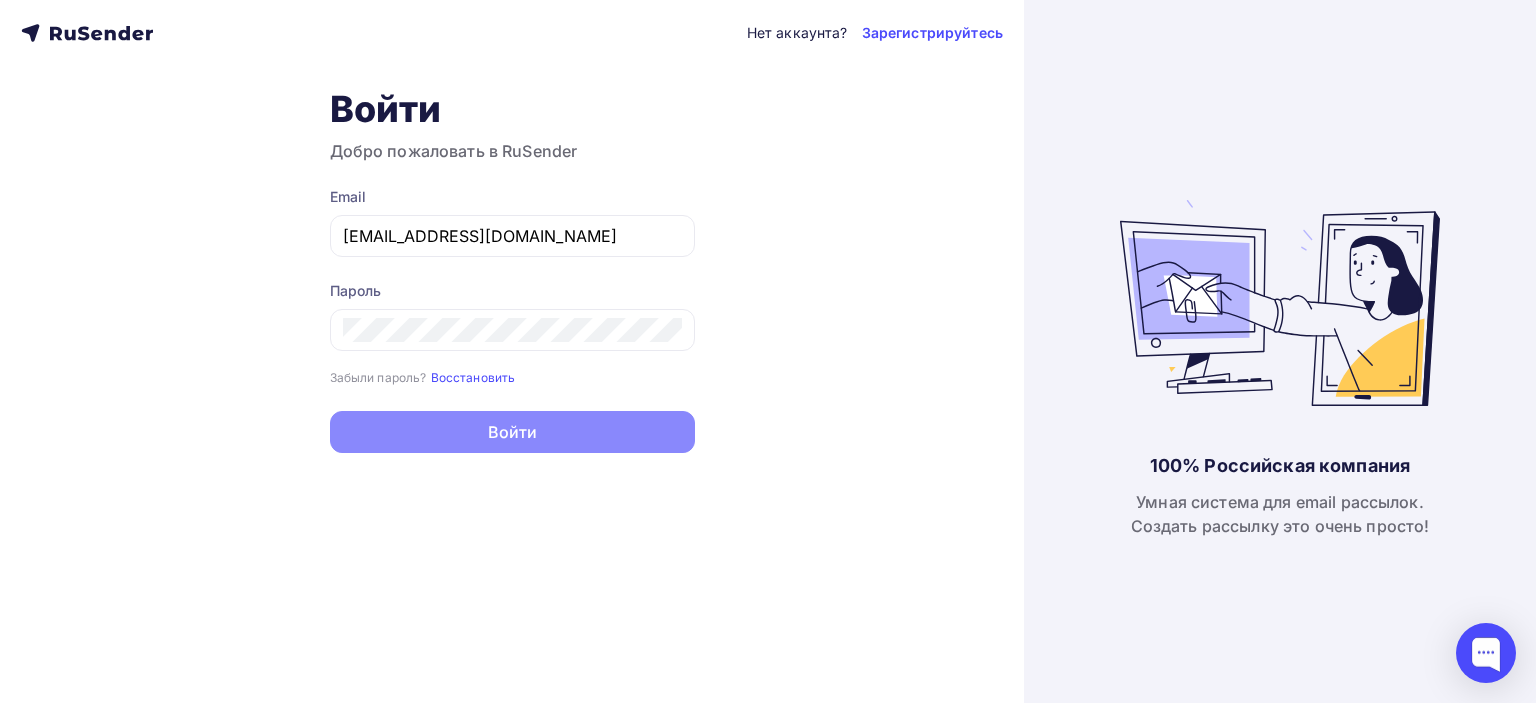 click on "Нет аккаунта?   Зарегистрируйтесь   Войти
Добро пожаловать в RuSender
Email    olyas182011@gmail.com
Пароль              Забыли пароль?   Восстановить
Забыли пароль?
Восстановить
Войти
Нет аккаунта?
Зарегистрируйтесь" at bounding box center [512, 351] 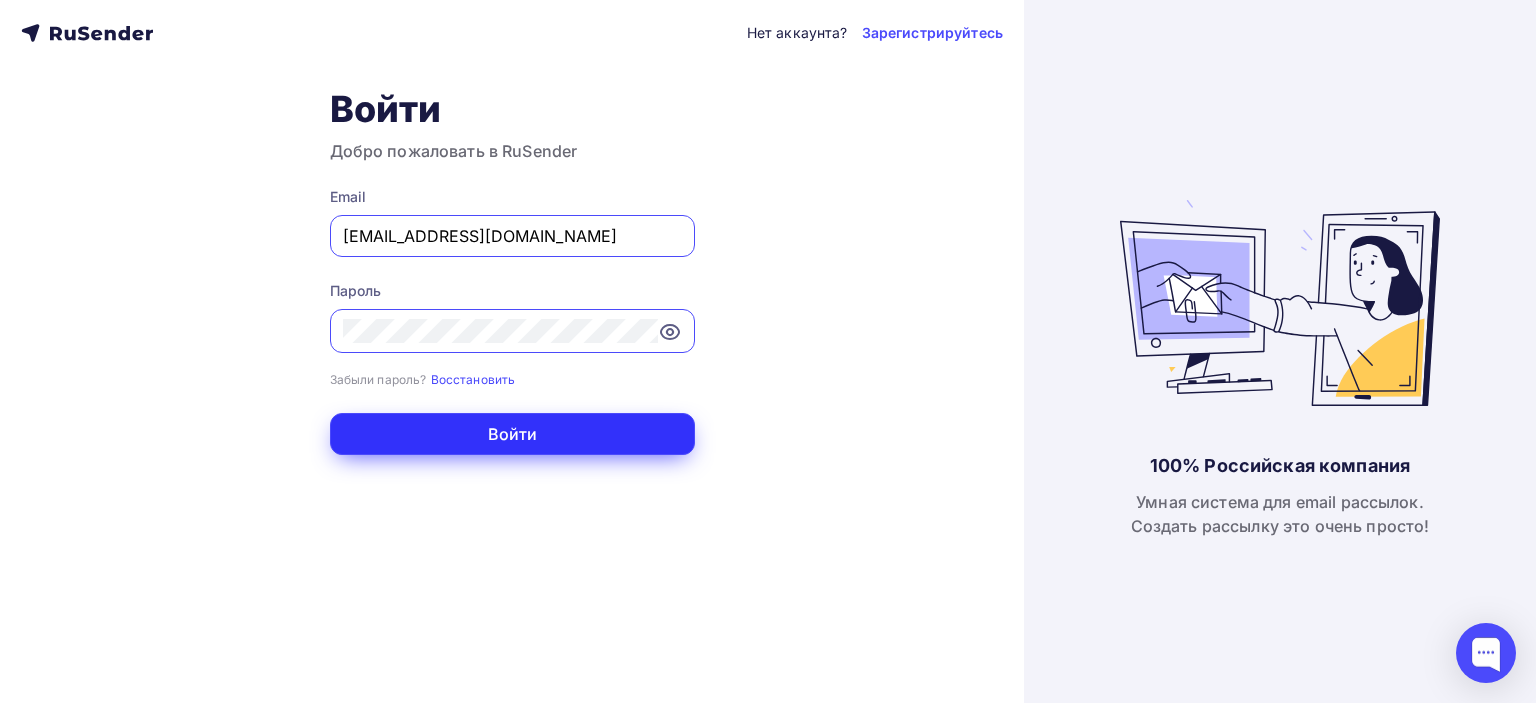 click on "Войти" at bounding box center [512, 434] 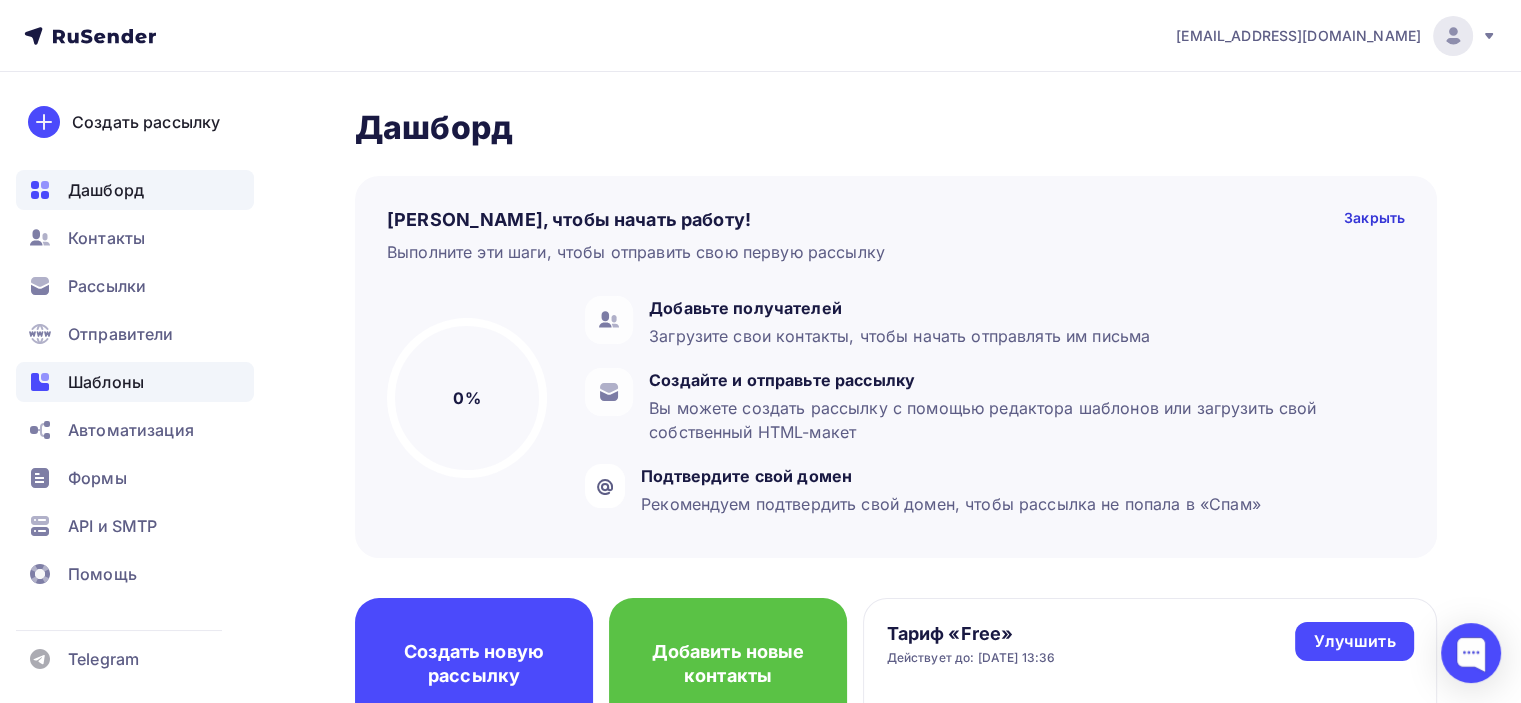click on "Шаблоны" at bounding box center [106, 382] 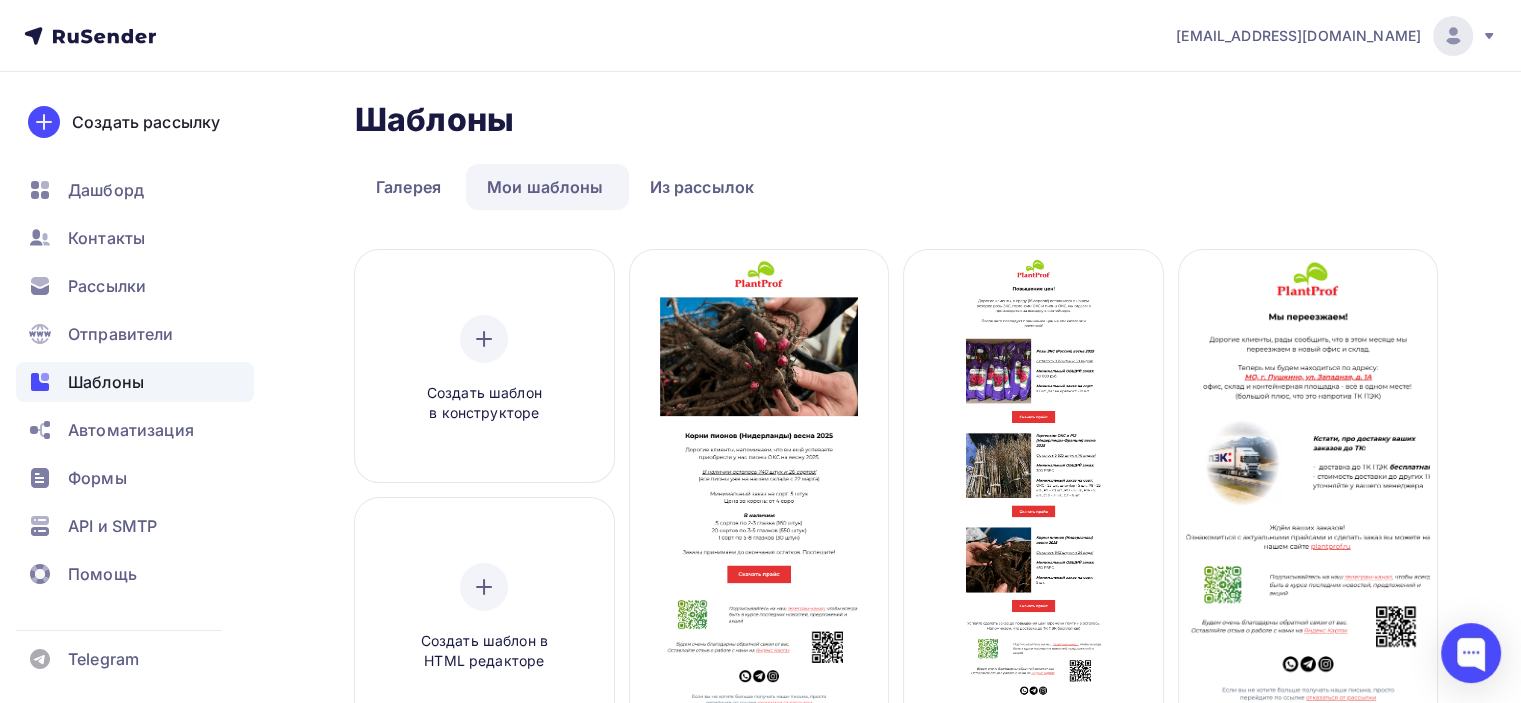 scroll, scrollTop: 0, scrollLeft: 0, axis: both 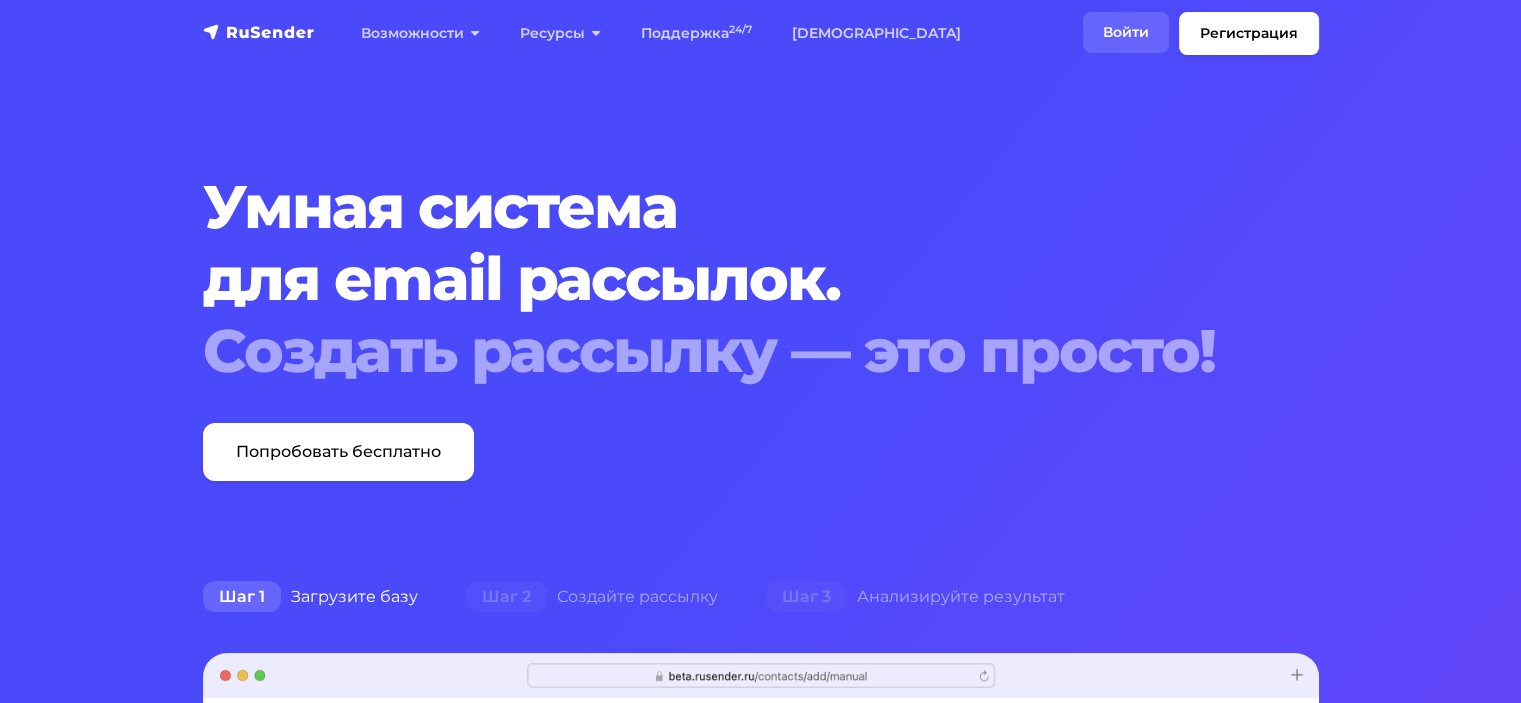 click on "Войти" at bounding box center (1126, 32) 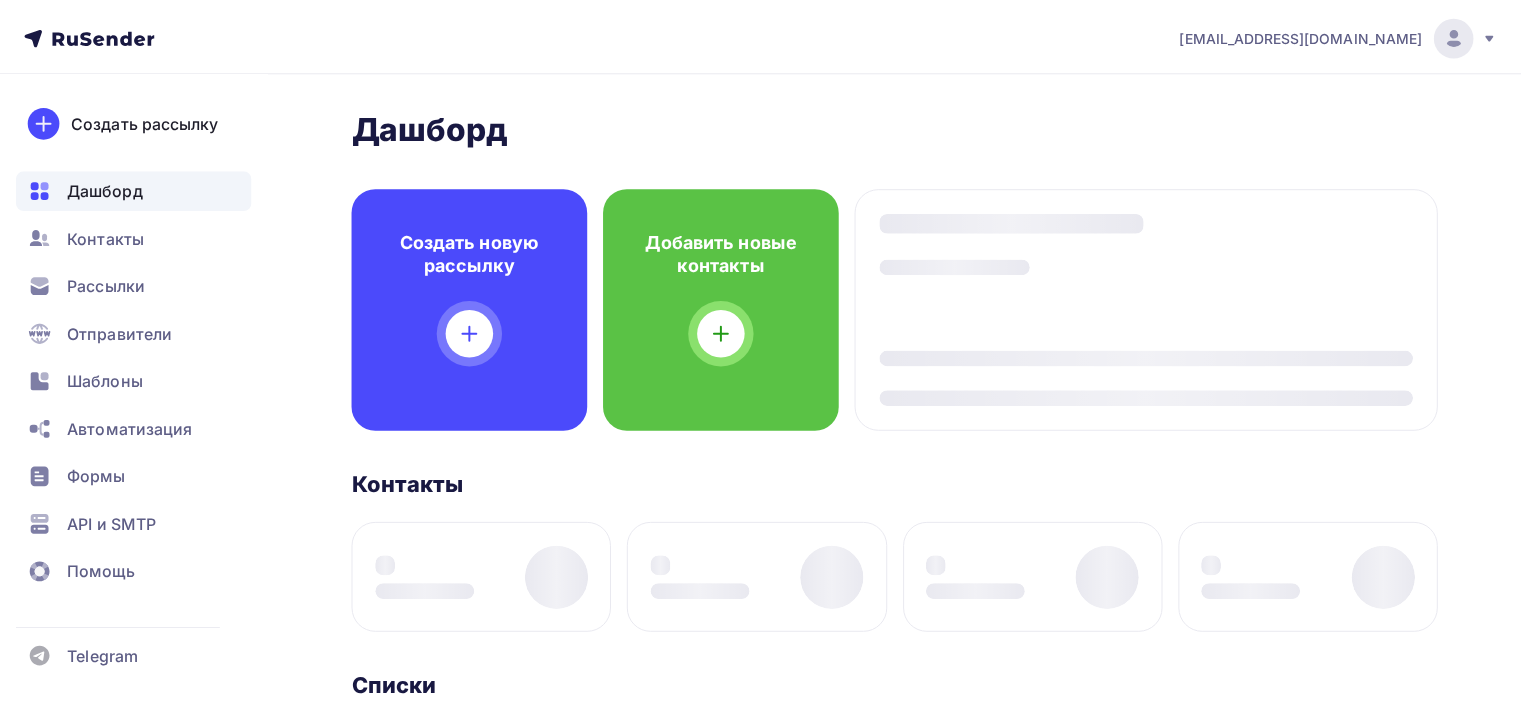 scroll, scrollTop: 0, scrollLeft: 0, axis: both 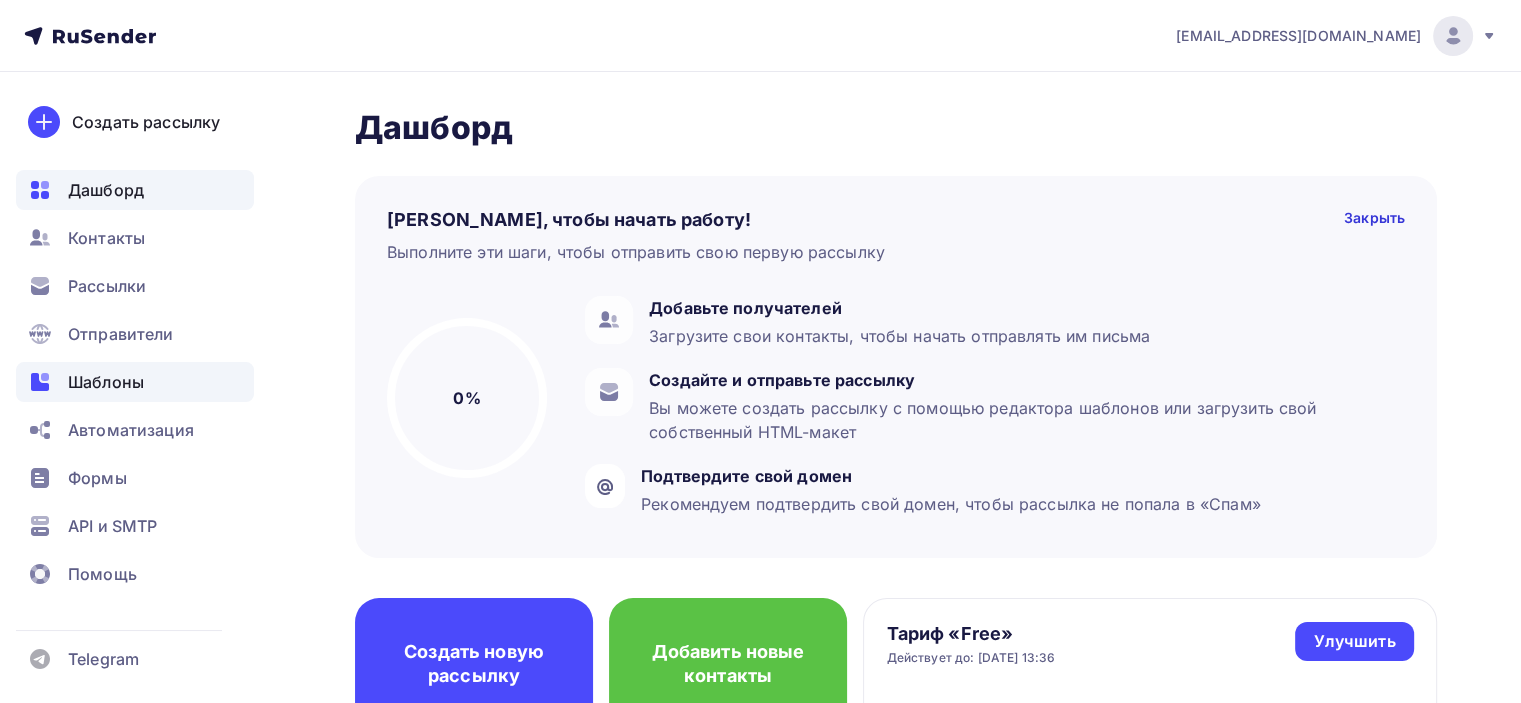 click on "Шаблоны" at bounding box center [135, 382] 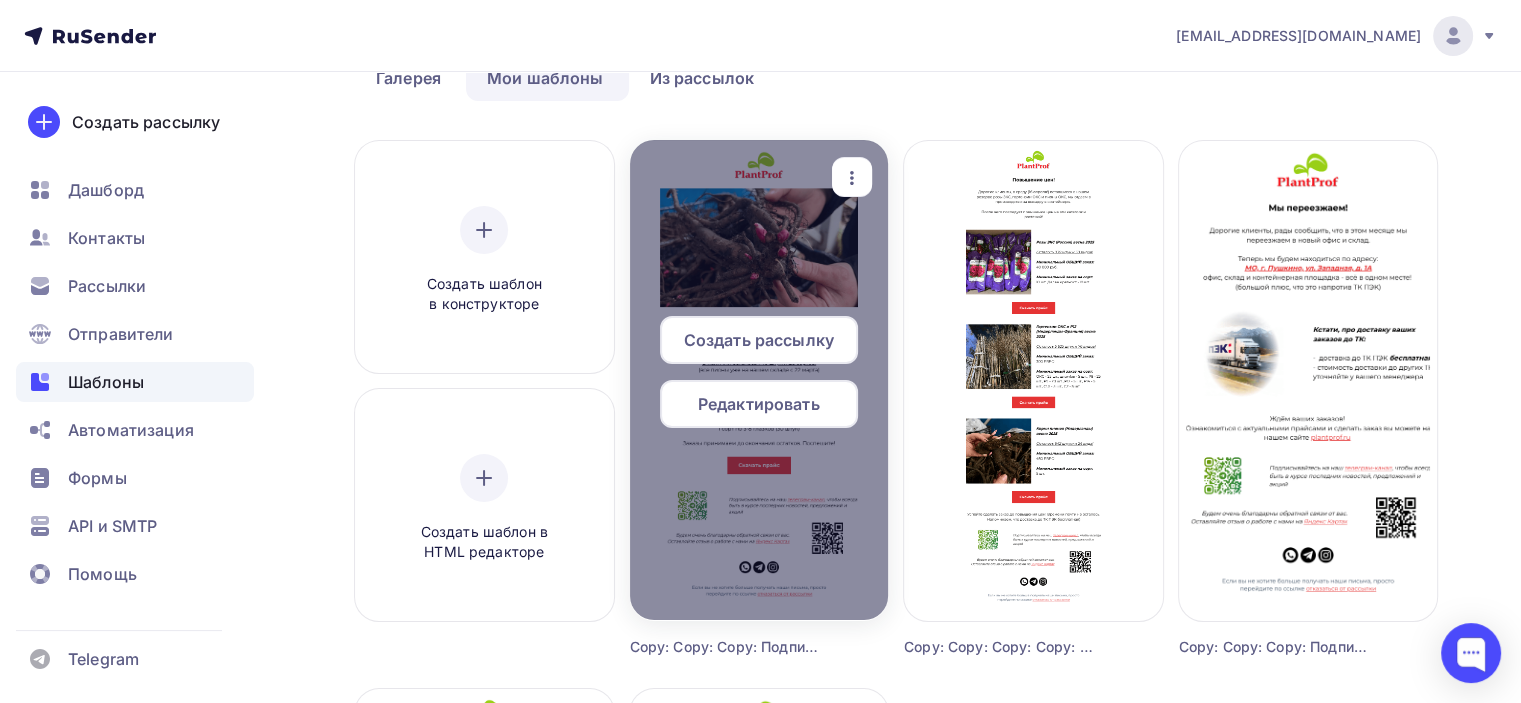 scroll, scrollTop: 100, scrollLeft: 0, axis: vertical 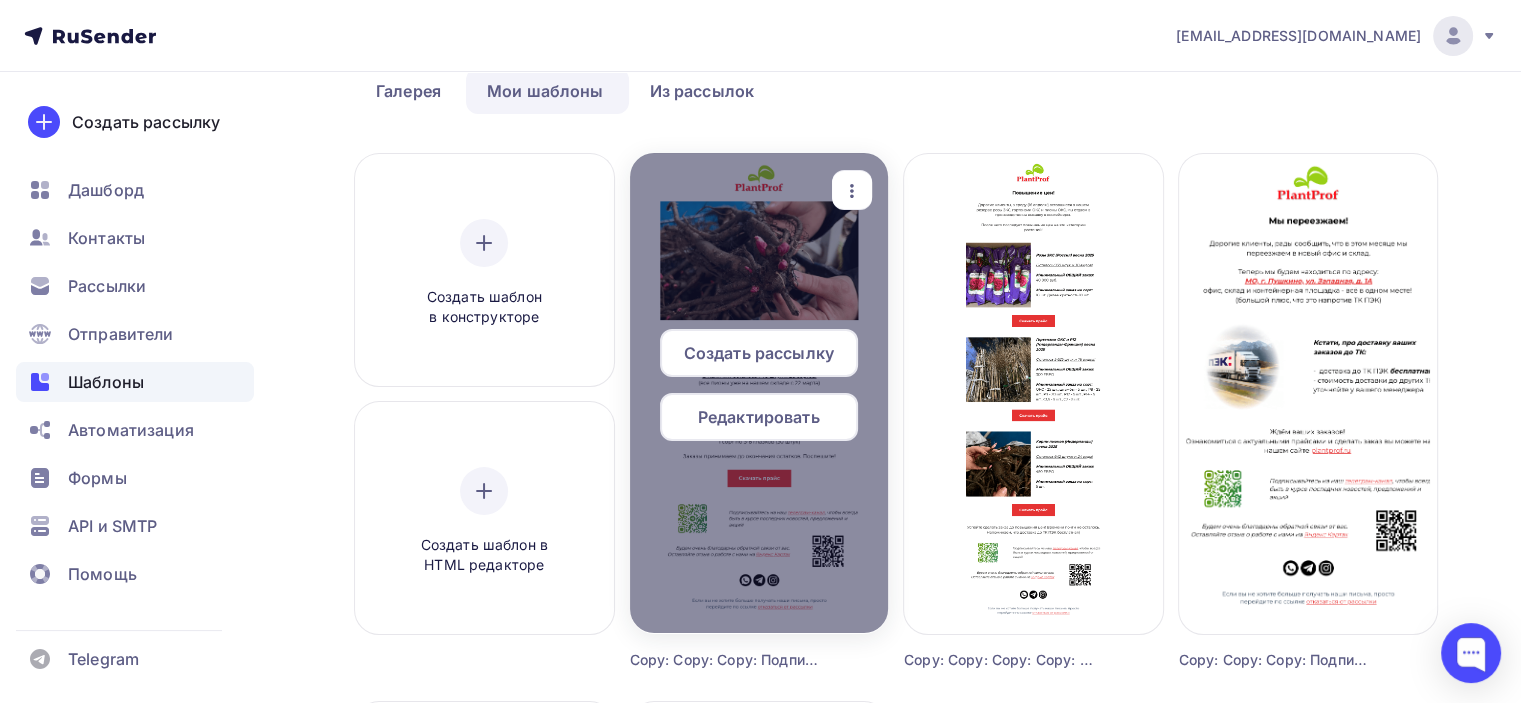 click 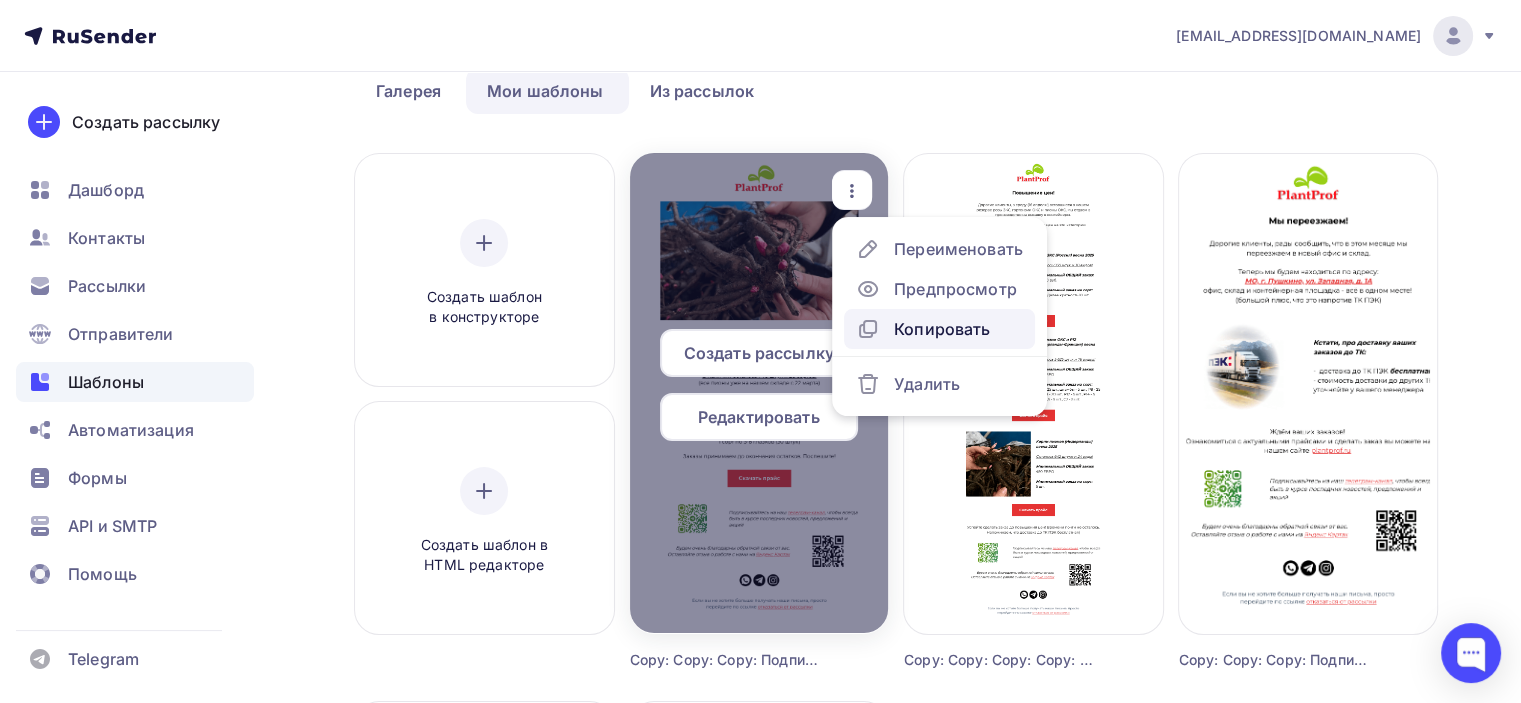 click on "Копировать" at bounding box center [942, 329] 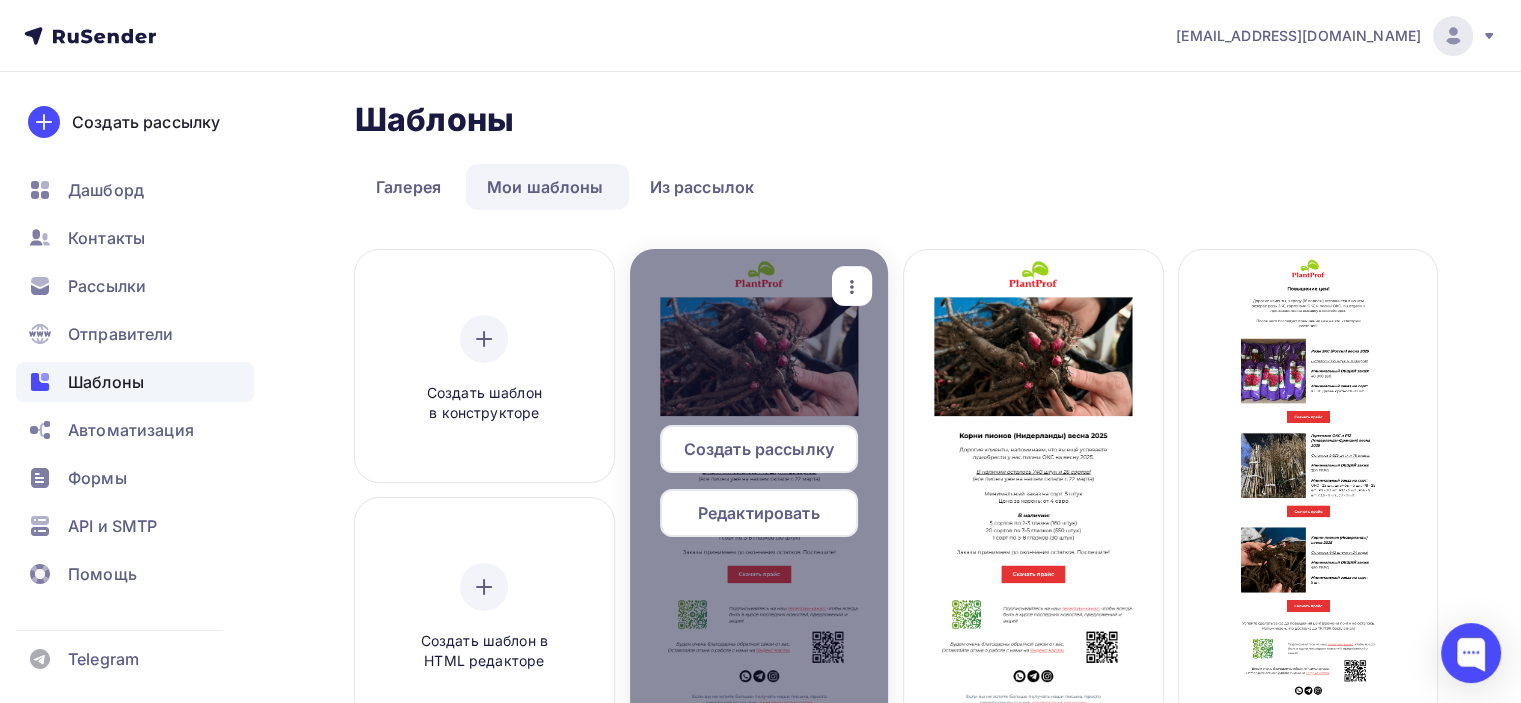 scroll, scrollTop: 0, scrollLeft: 0, axis: both 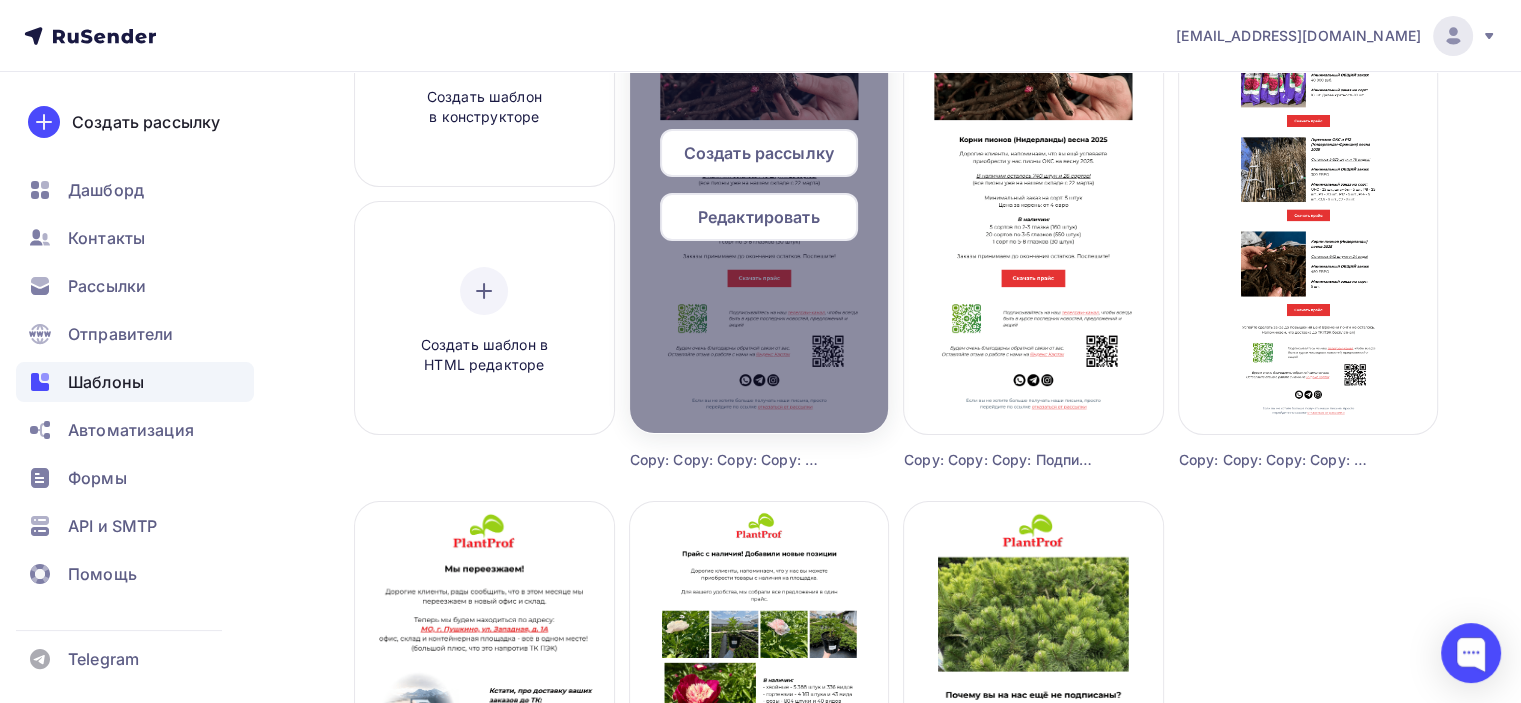 click on "Редактировать" at bounding box center (759, 217) 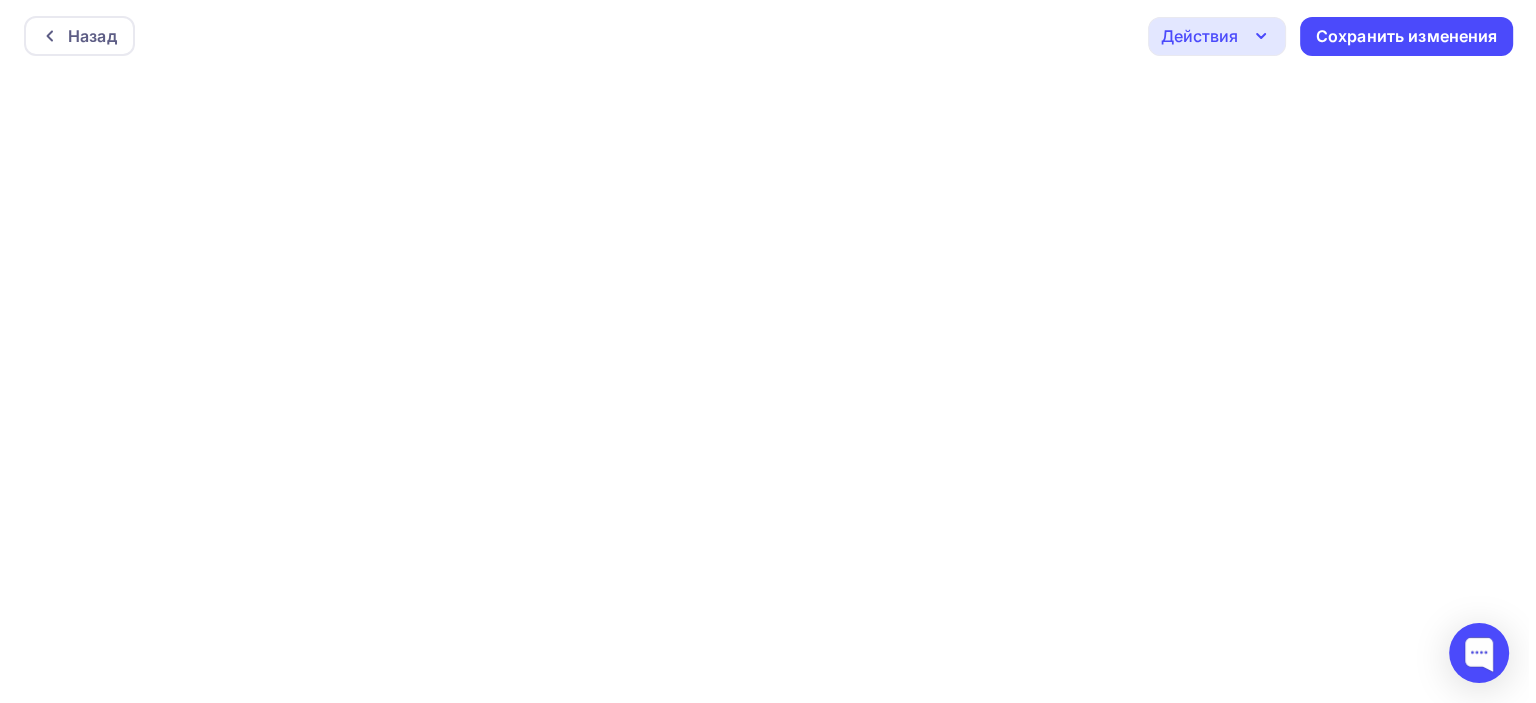 scroll, scrollTop: 0, scrollLeft: 0, axis: both 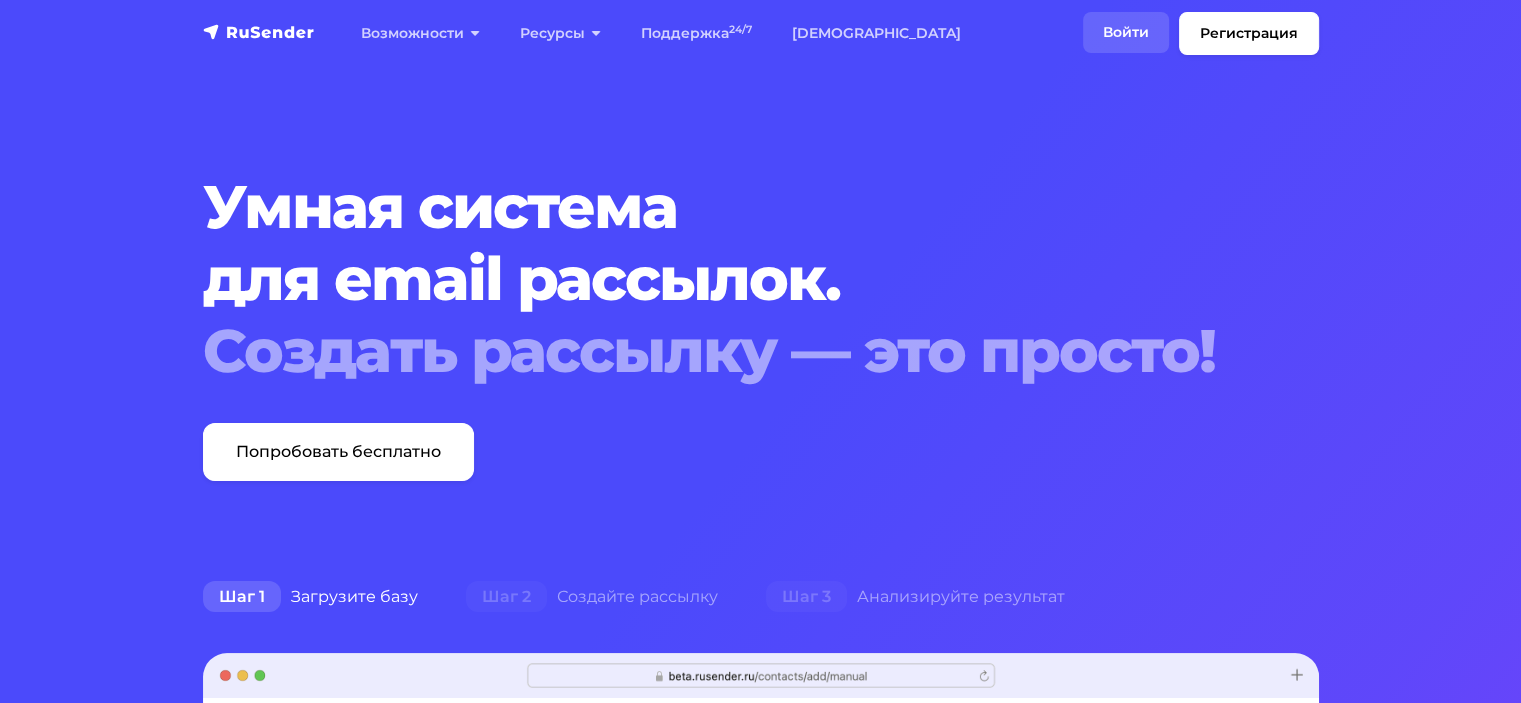 click on "Войти" at bounding box center (1126, 32) 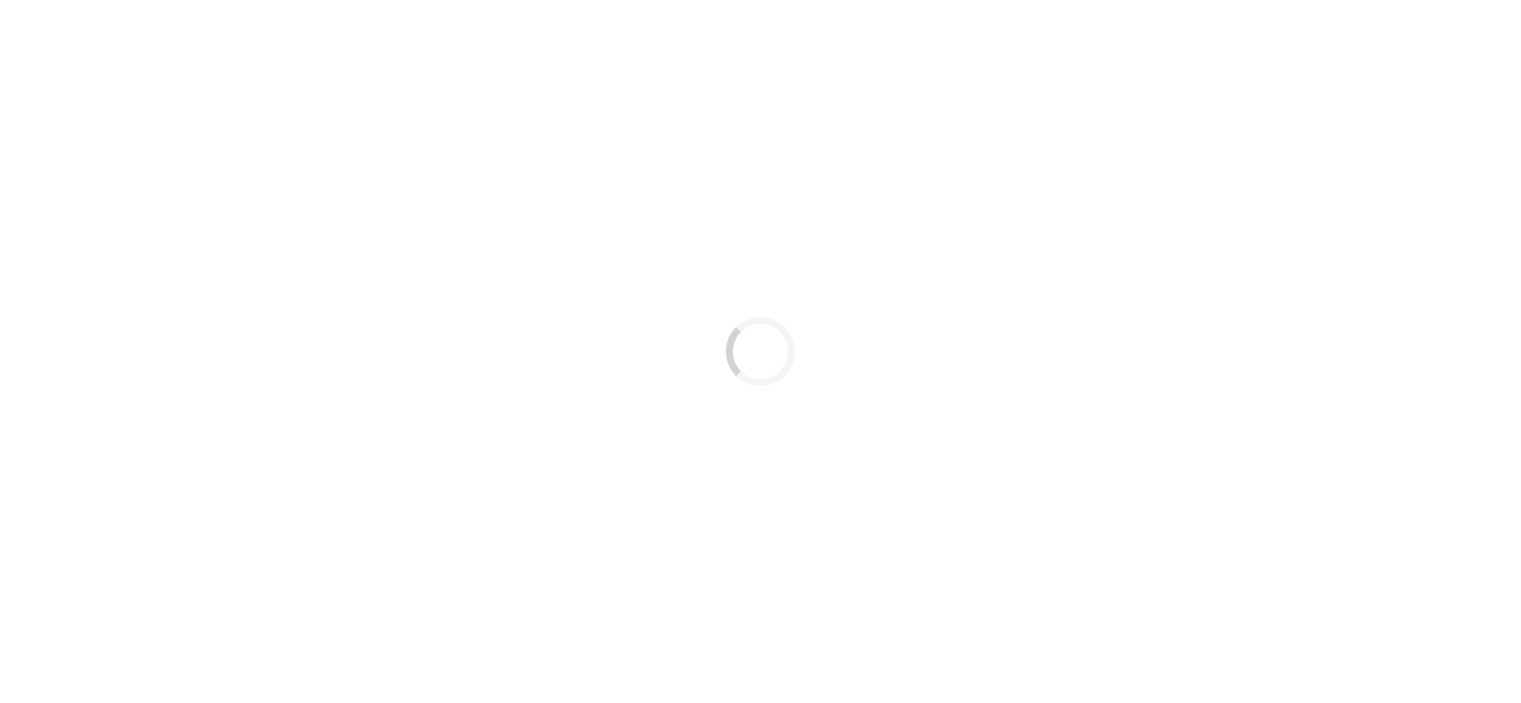 scroll, scrollTop: 0, scrollLeft: 0, axis: both 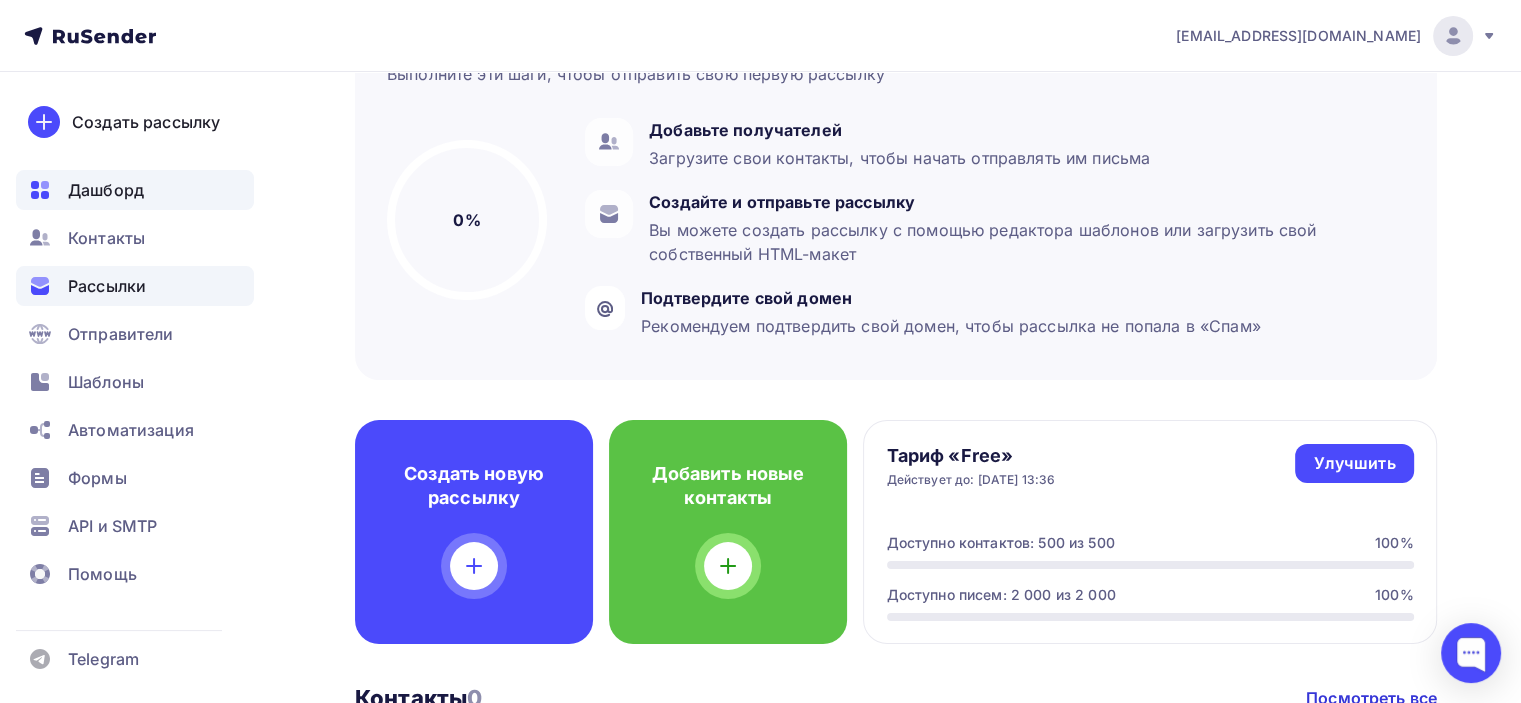 click on "Рассылки" at bounding box center [107, 286] 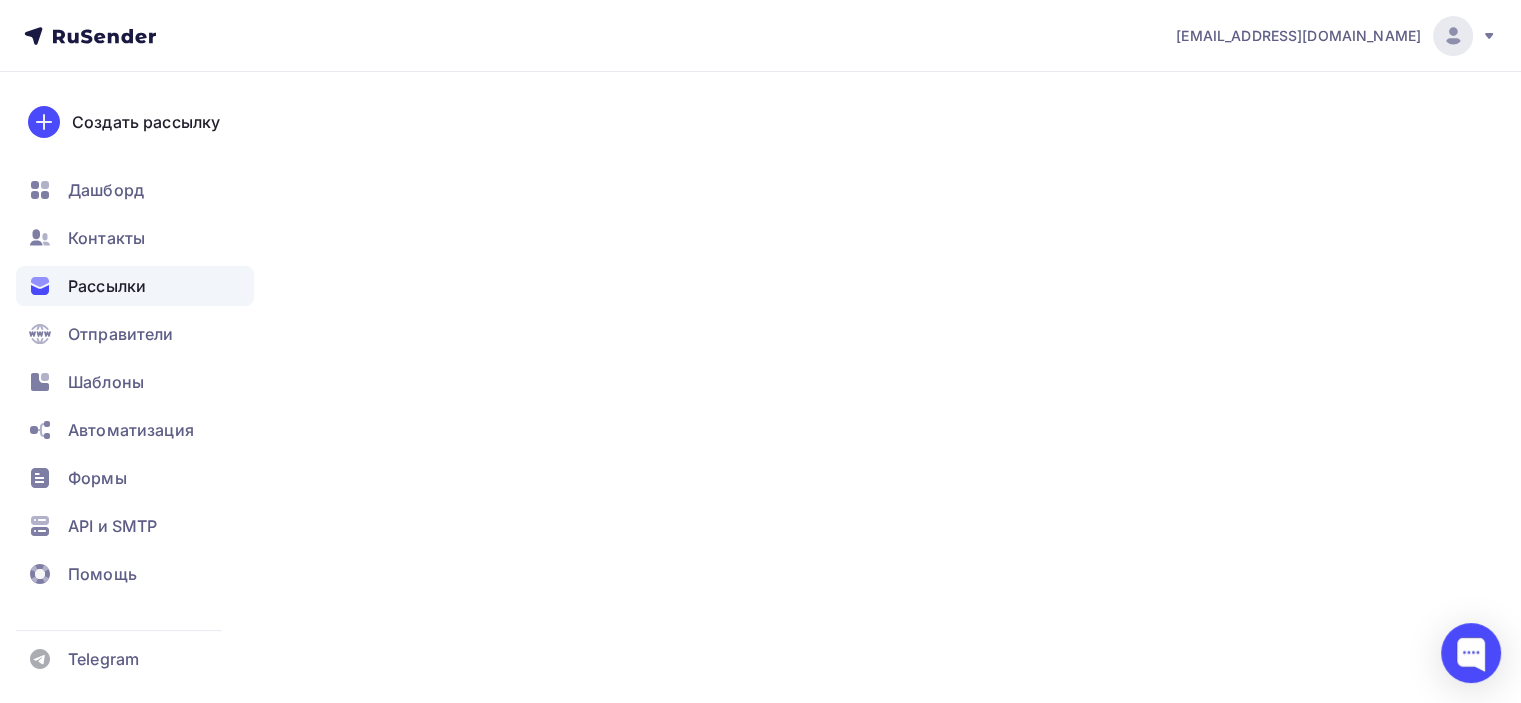 scroll, scrollTop: 0, scrollLeft: 0, axis: both 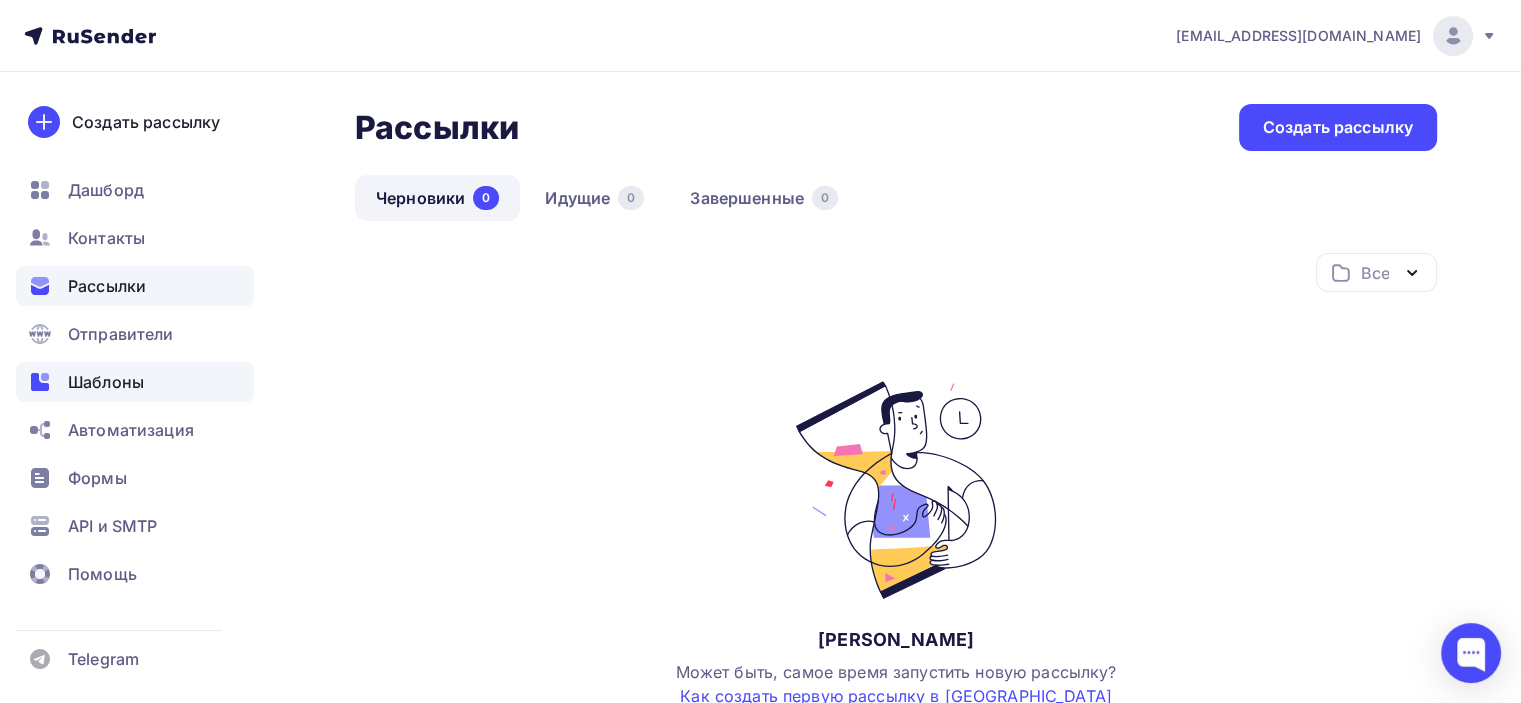 click on "Шаблоны" at bounding box center (106, 382) 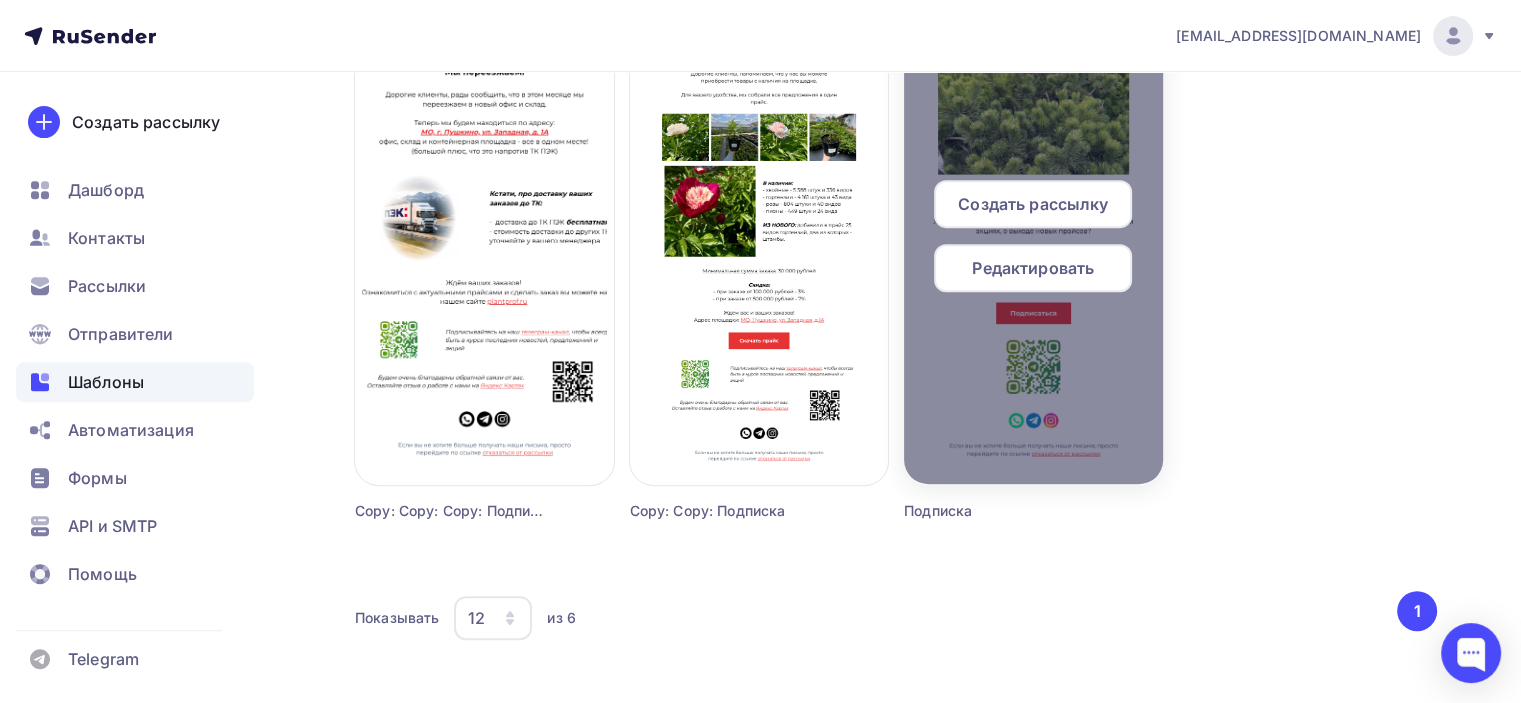 scroll, scrollTop: 840, scrollLeft: 0, axis: vertical 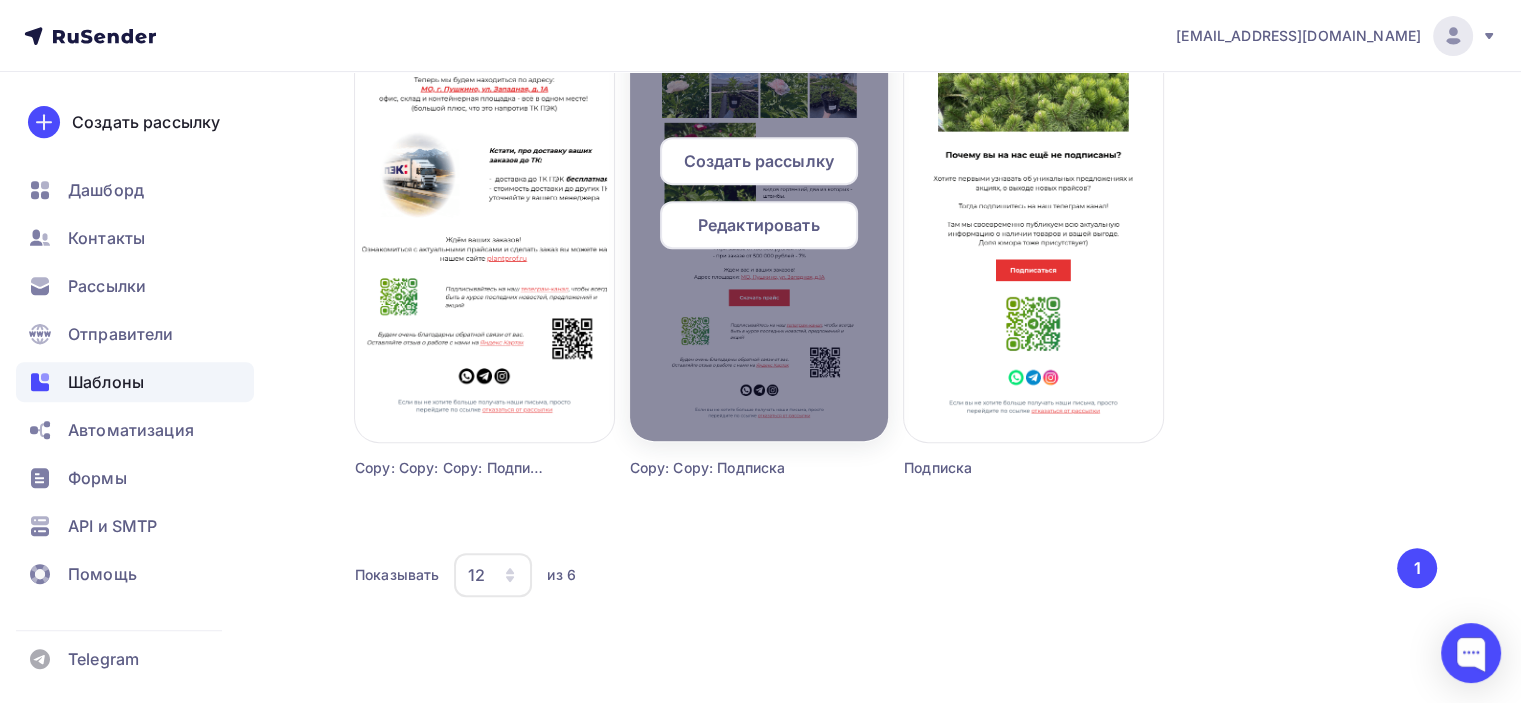 click on "Редактировать" at bounding box center [759, 225] 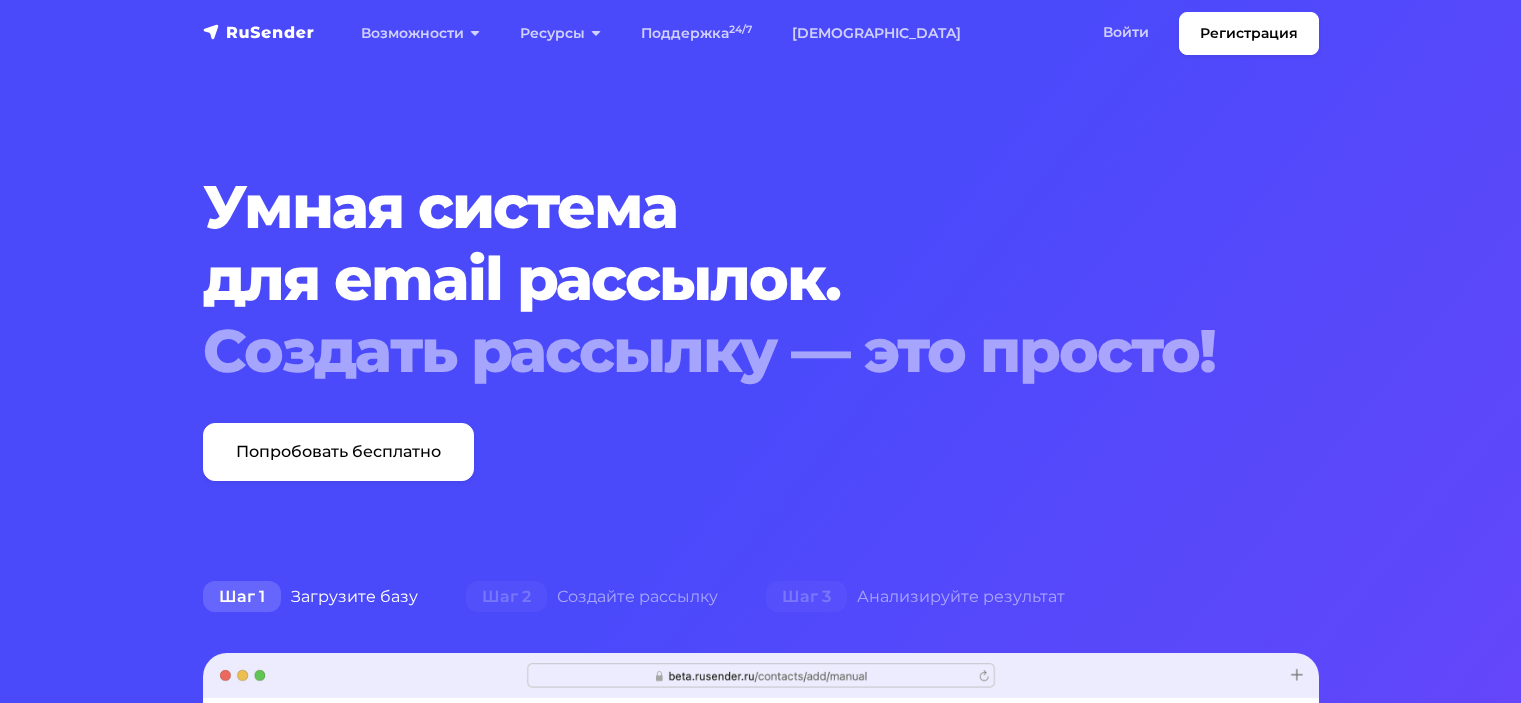 scroll, scrollTop: 0, scrollLeft: 0, axis: both 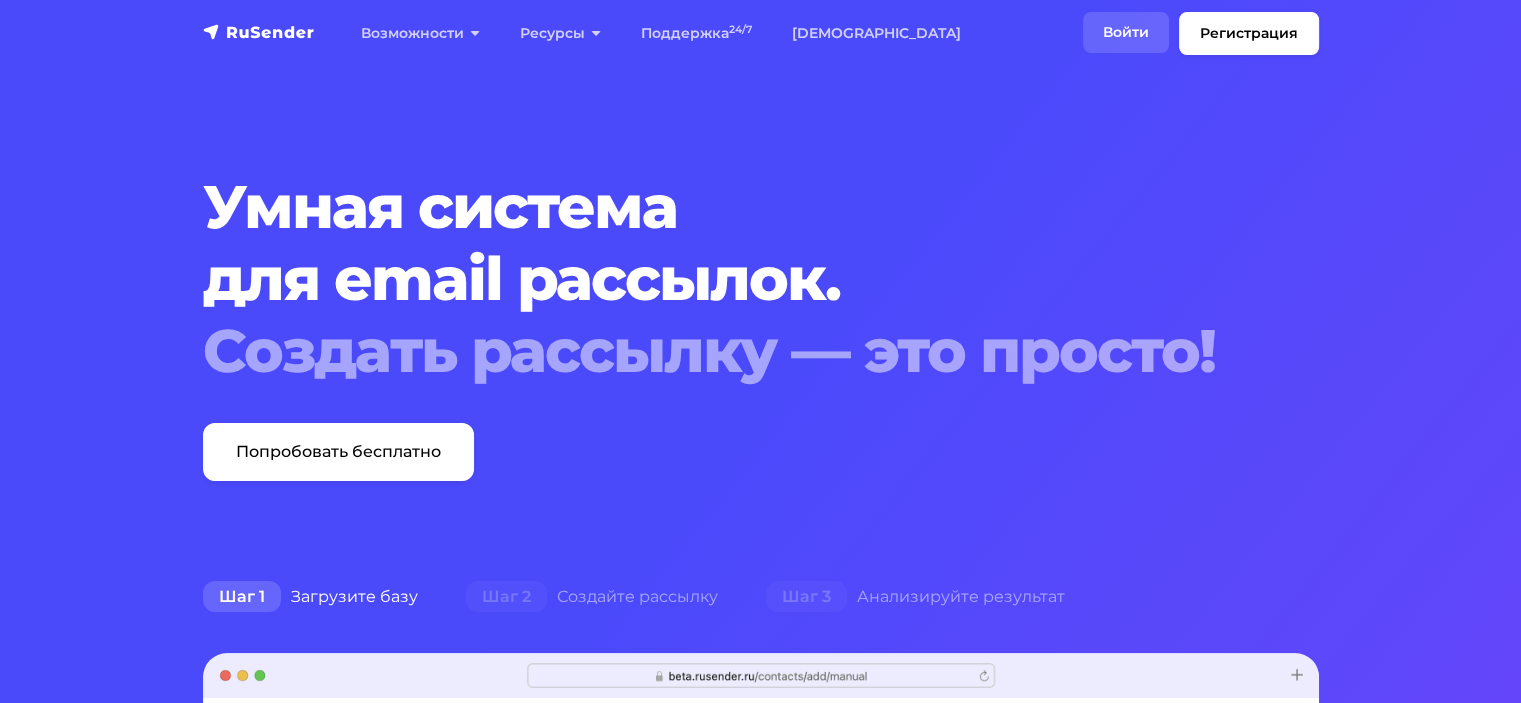 click on "Войти" at bounding box center [1126, 32] 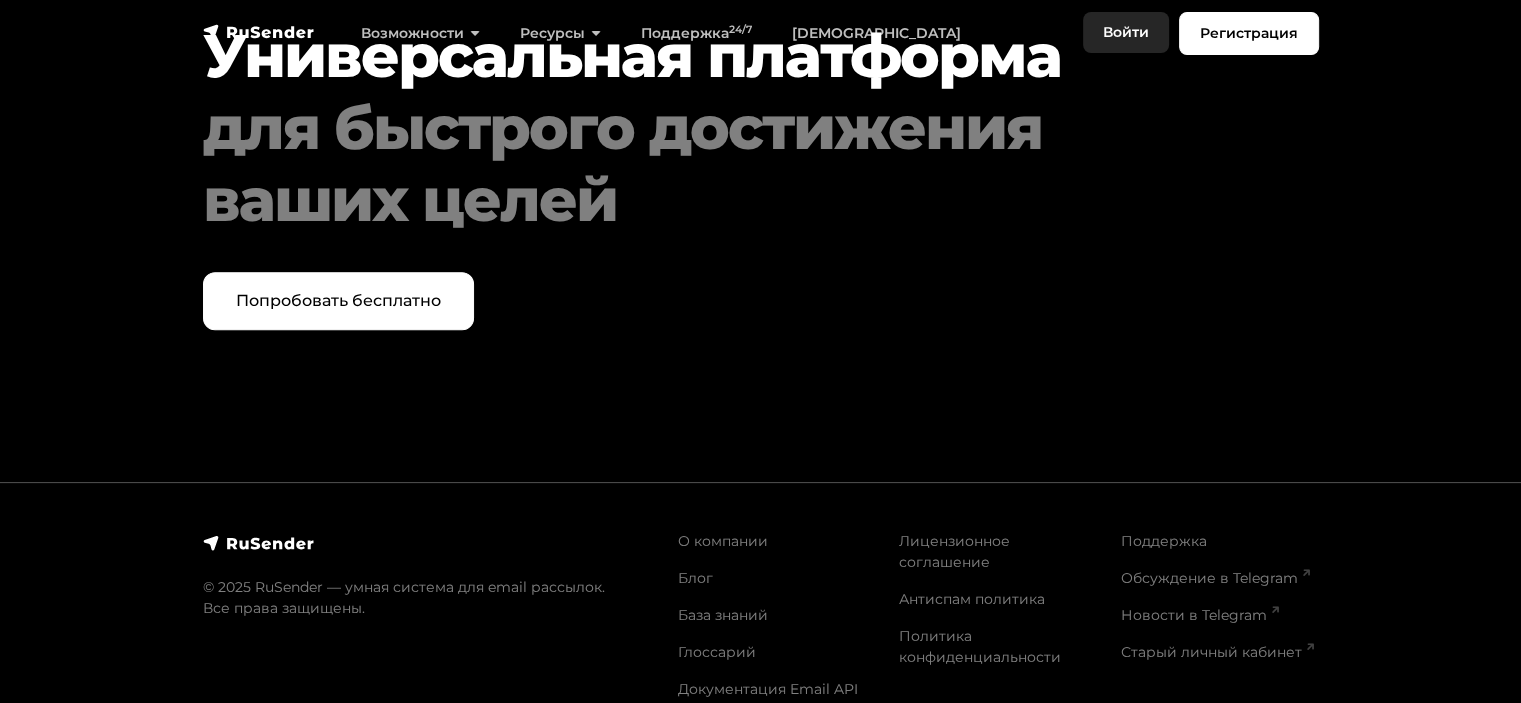 scroll, scrollTop: 9205, scrollLeft: 0, axis: vertical 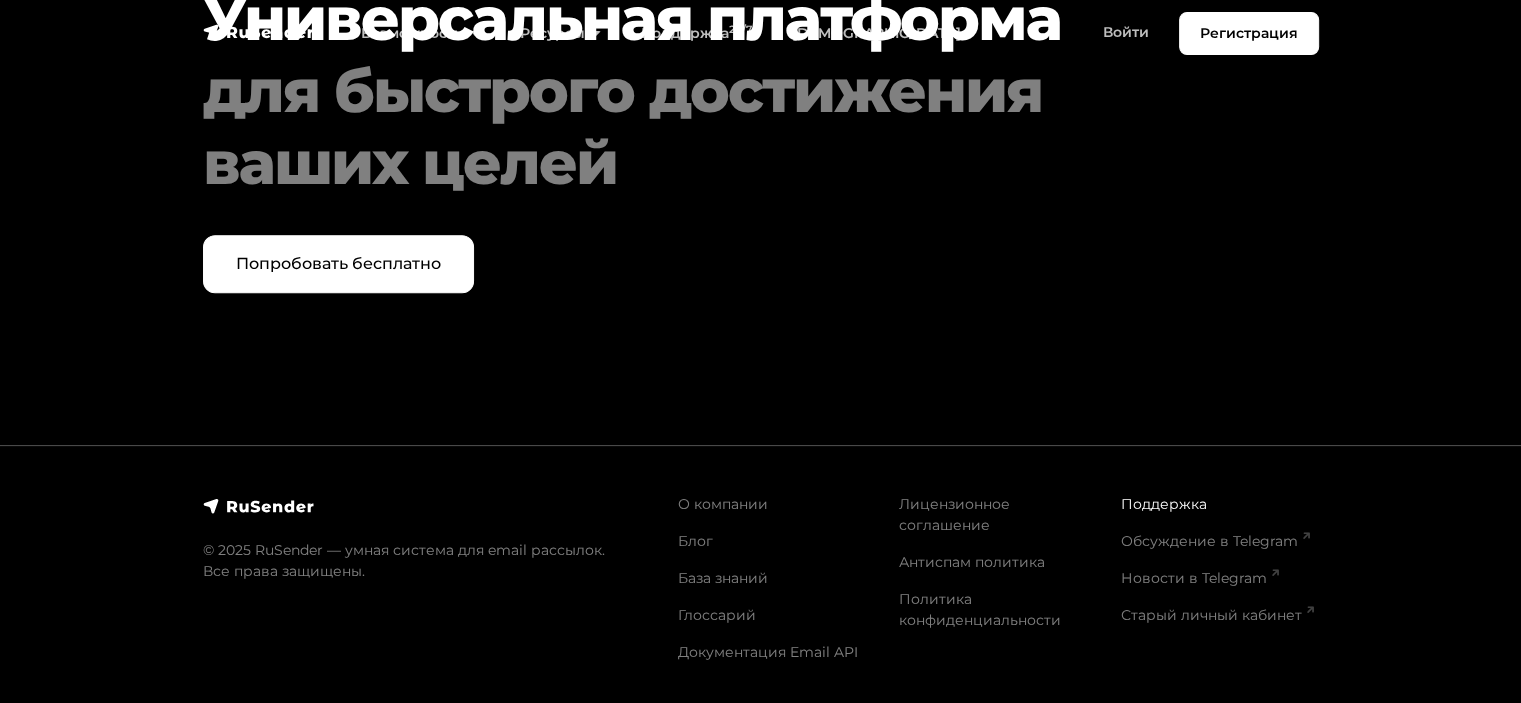 click on "Поддержка" at bounding box center (1164, 504) 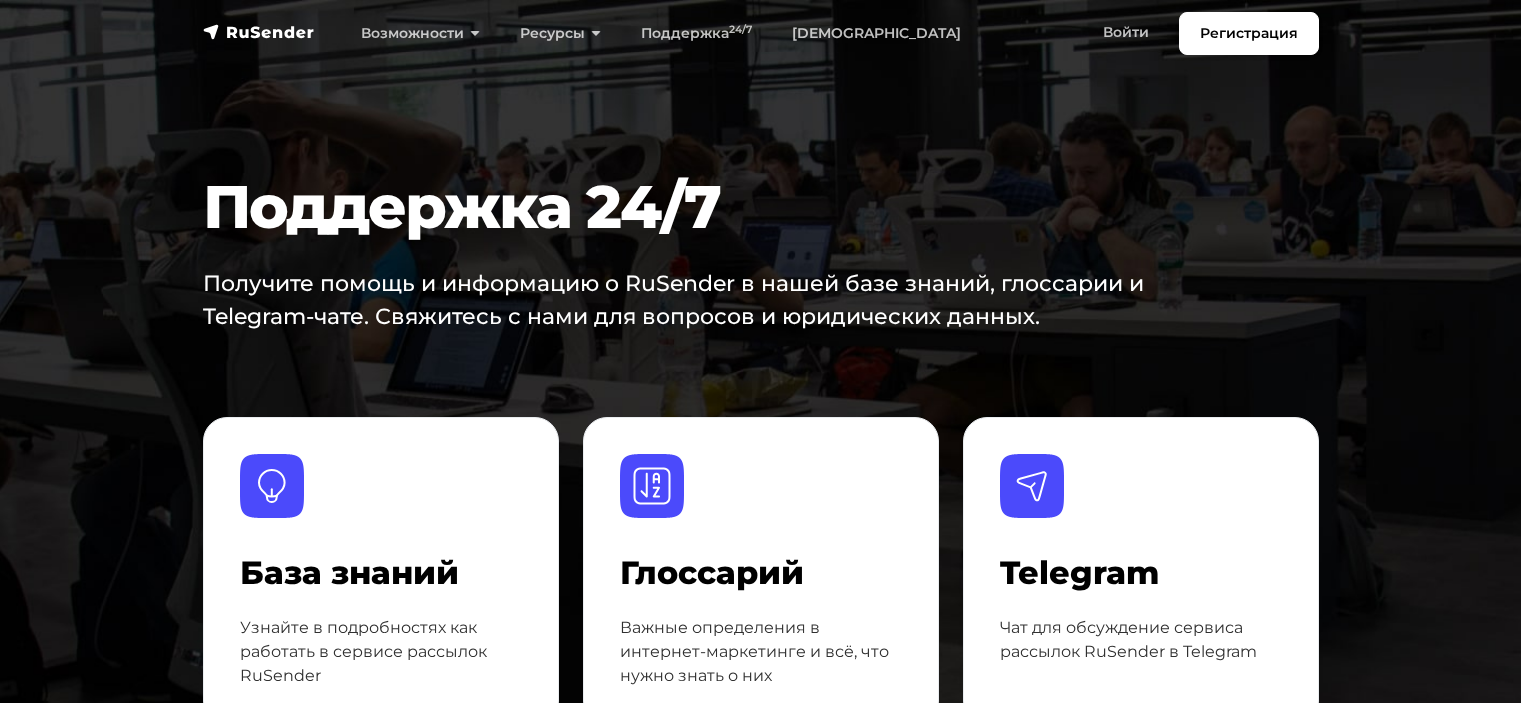 scroll, scrollTop: 0, scrollLeft: 0, axis: both 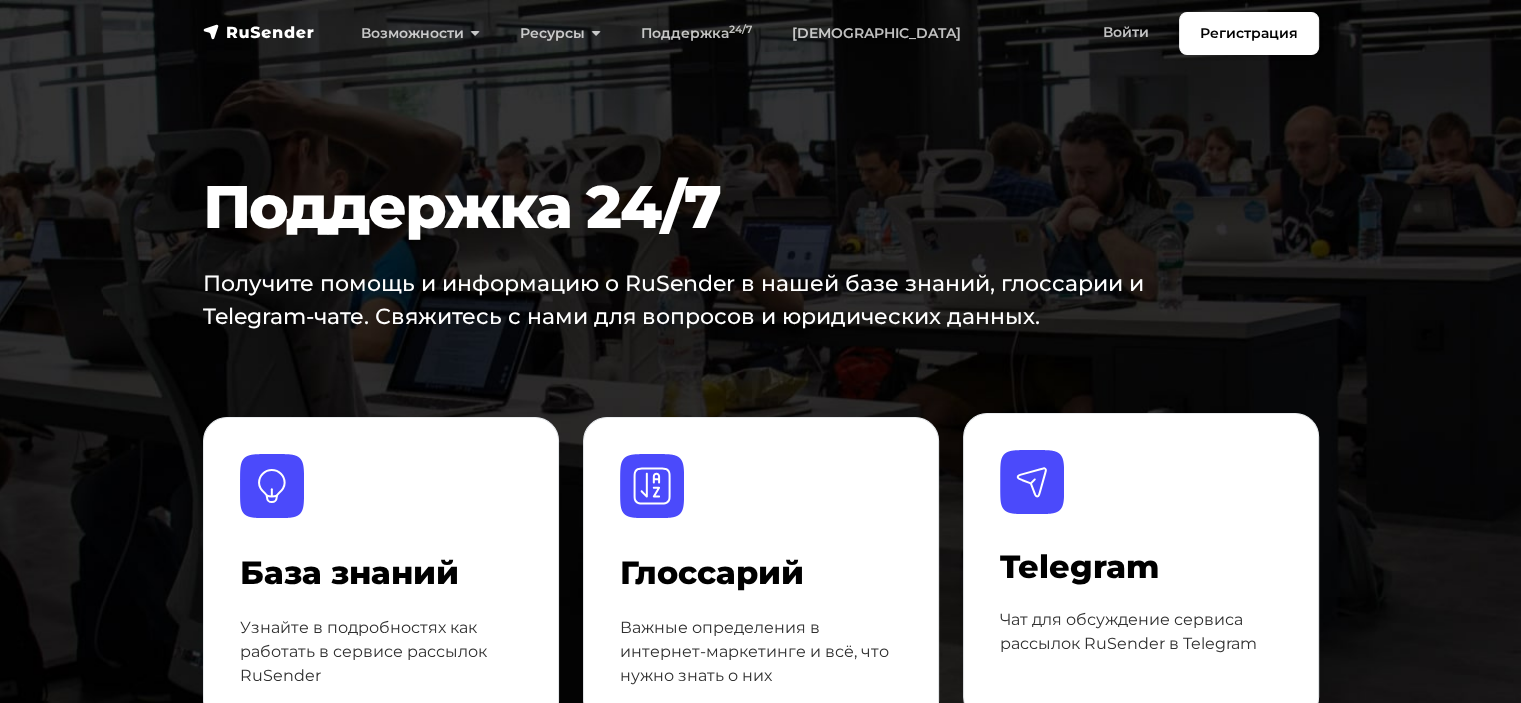 click at bounding box center [1032, 482] 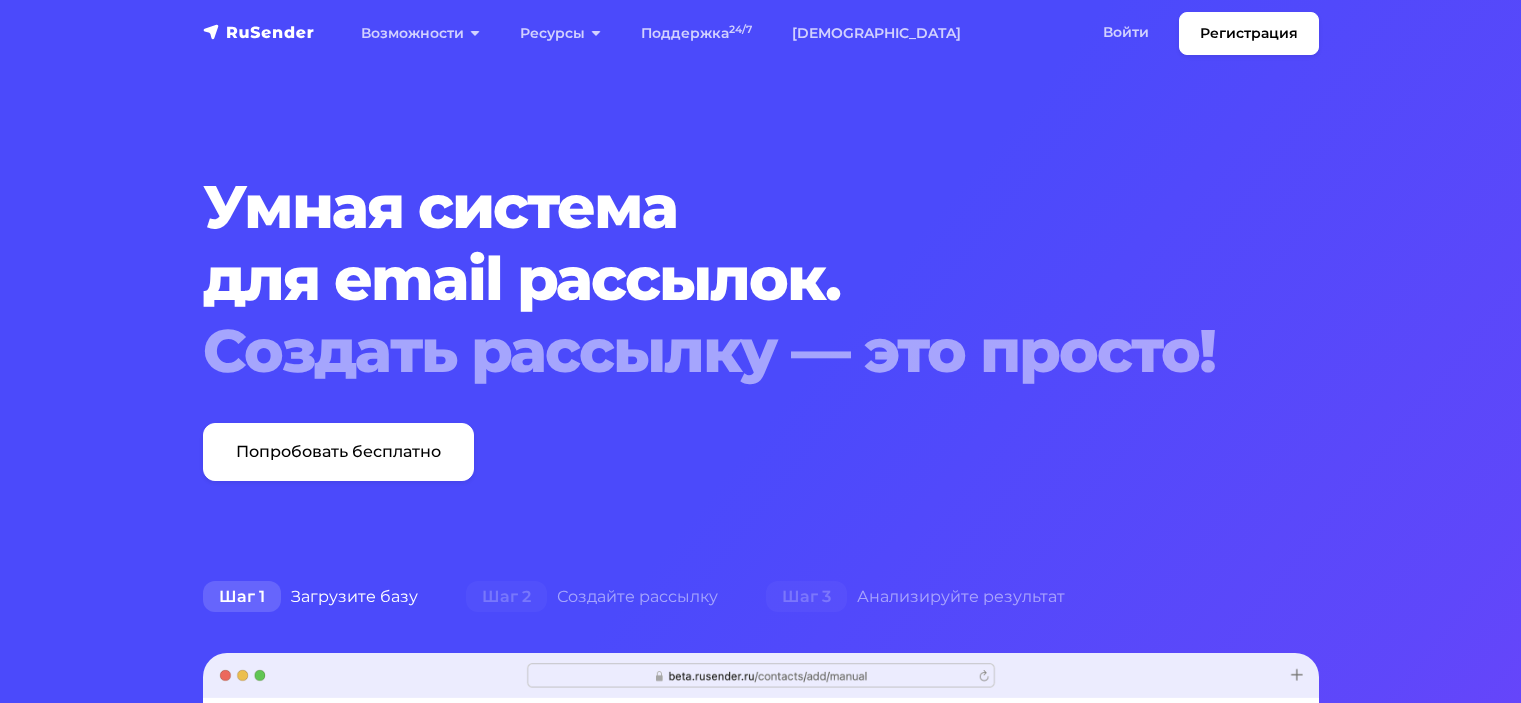 scroll, scrollTop: 0, scrollLeft: 0, axis: both 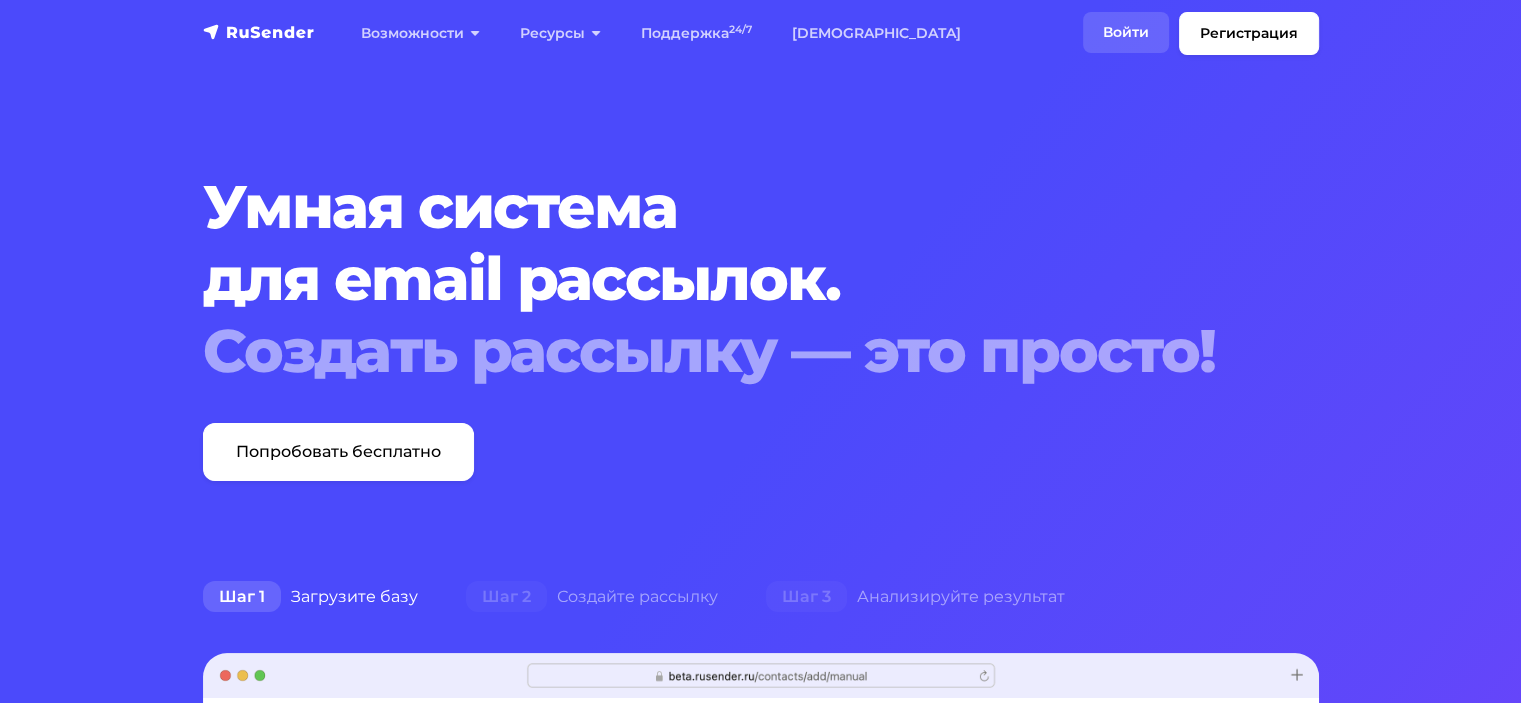 click on "Войти" at bounding box center [1126, 32] 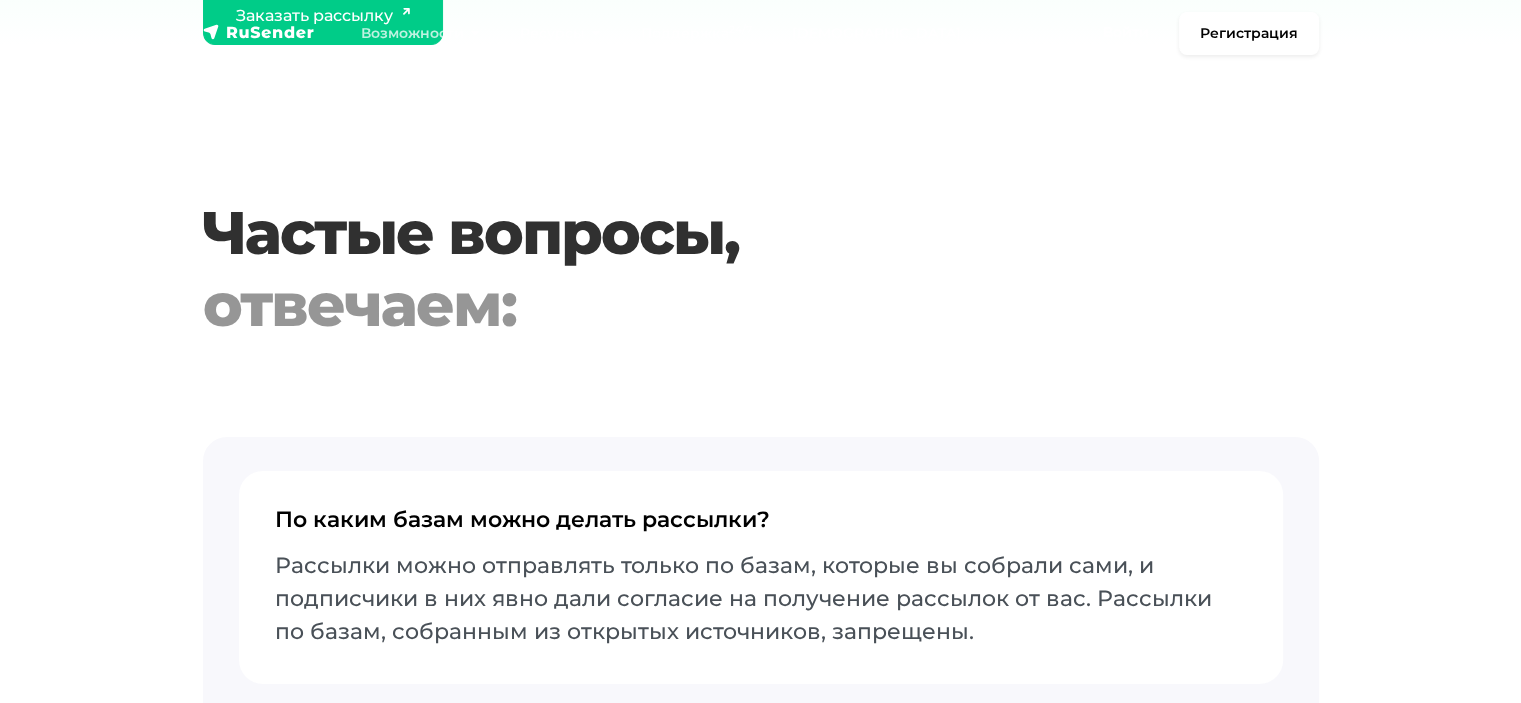 scroll, scrollTop: 9205, scrollLeft: 0, axis: vertical 